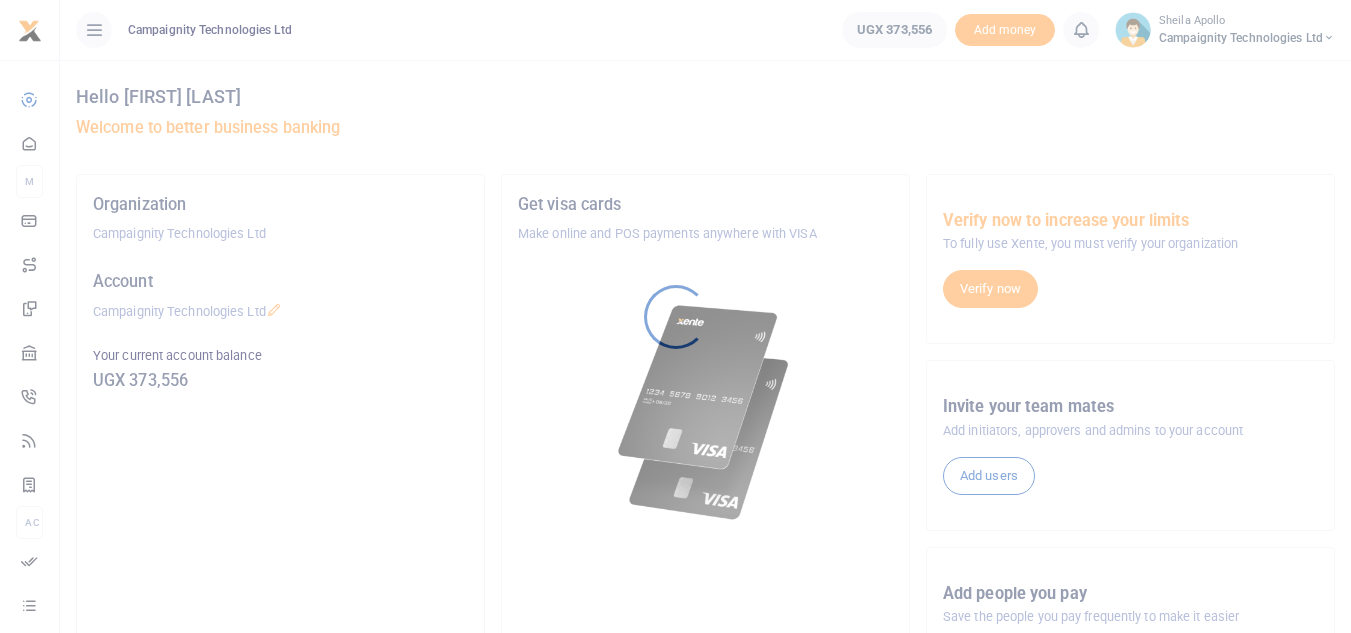 scroll, scrollTop: 0, scrollLeft: 0, axis: both 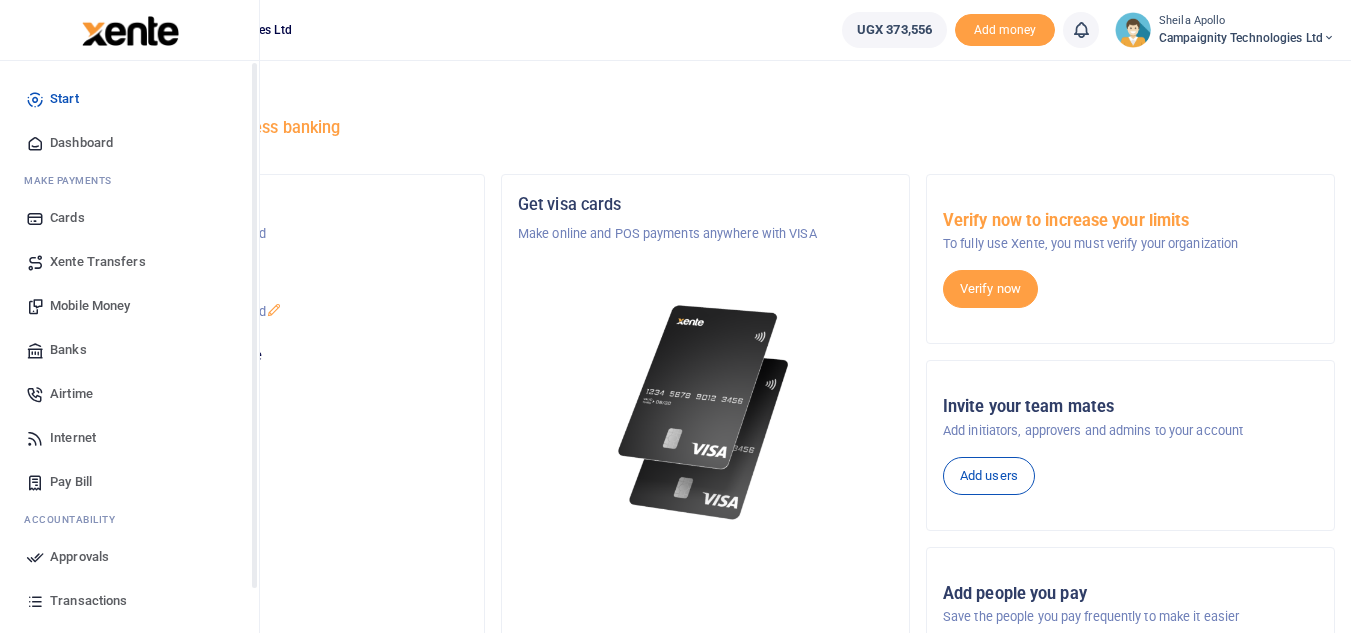 click on "Transactions" at bounding box center (88, 601) 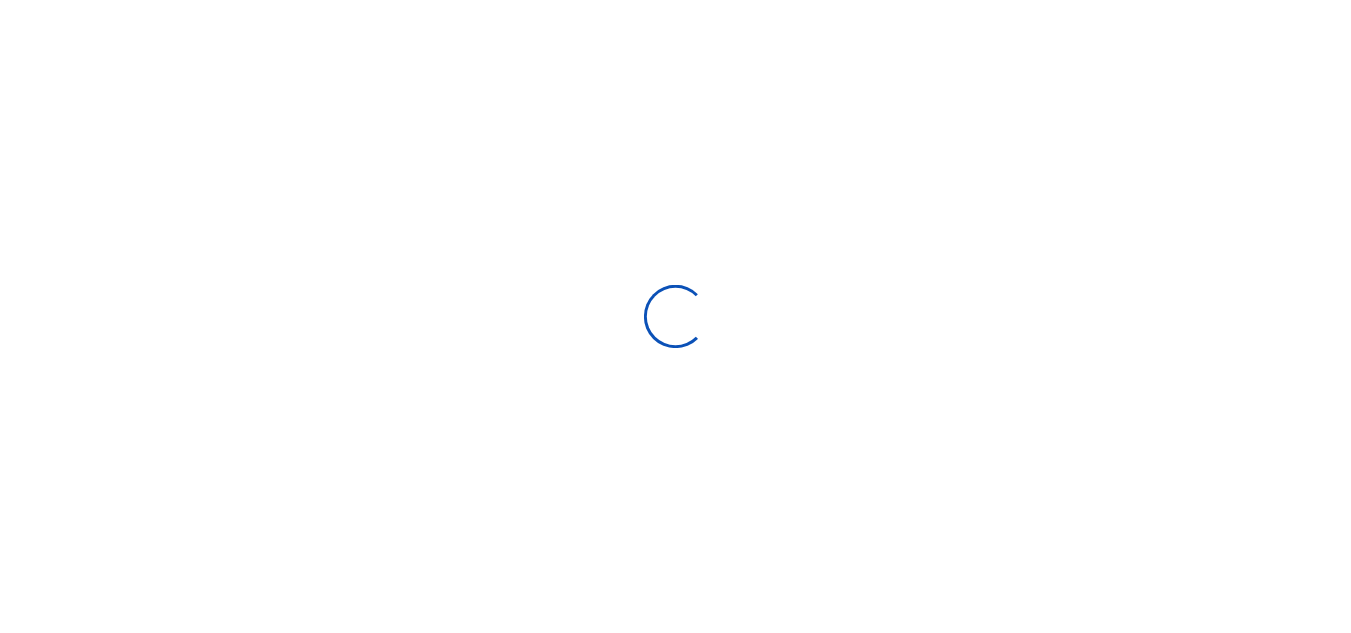 scroll, scrollTop: 0, scrollLeft: 0, axis: both 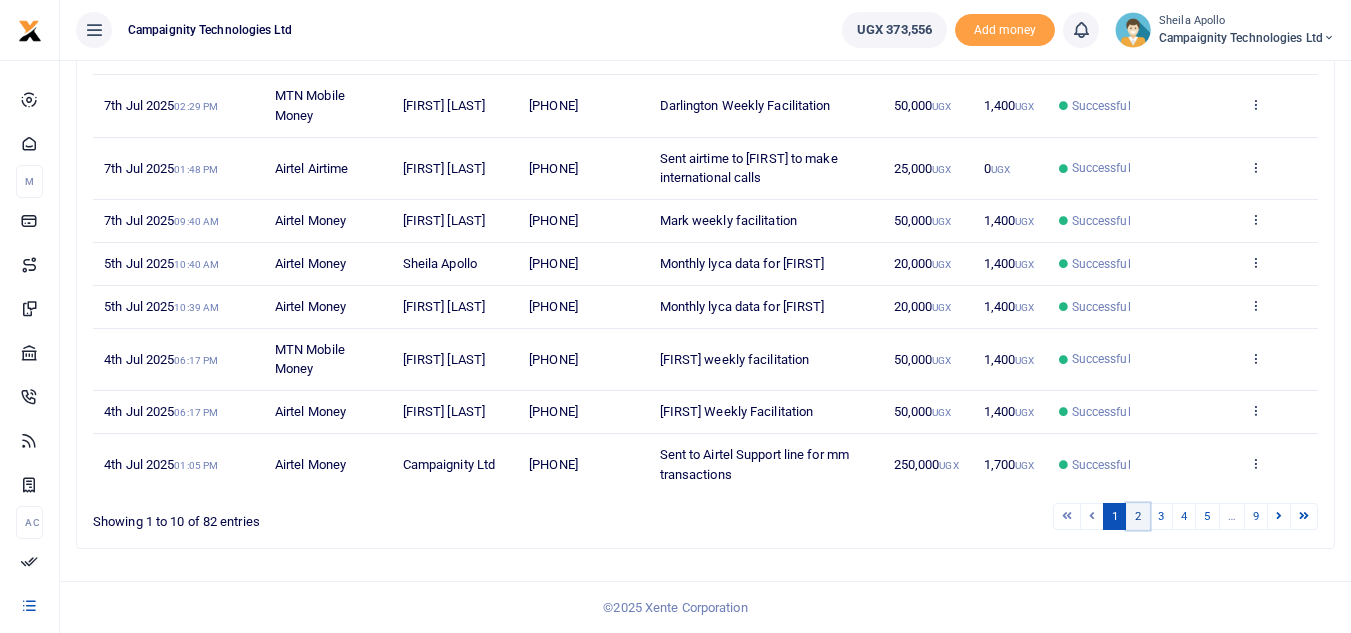 click on "2" at bounding box center [1067, 516] 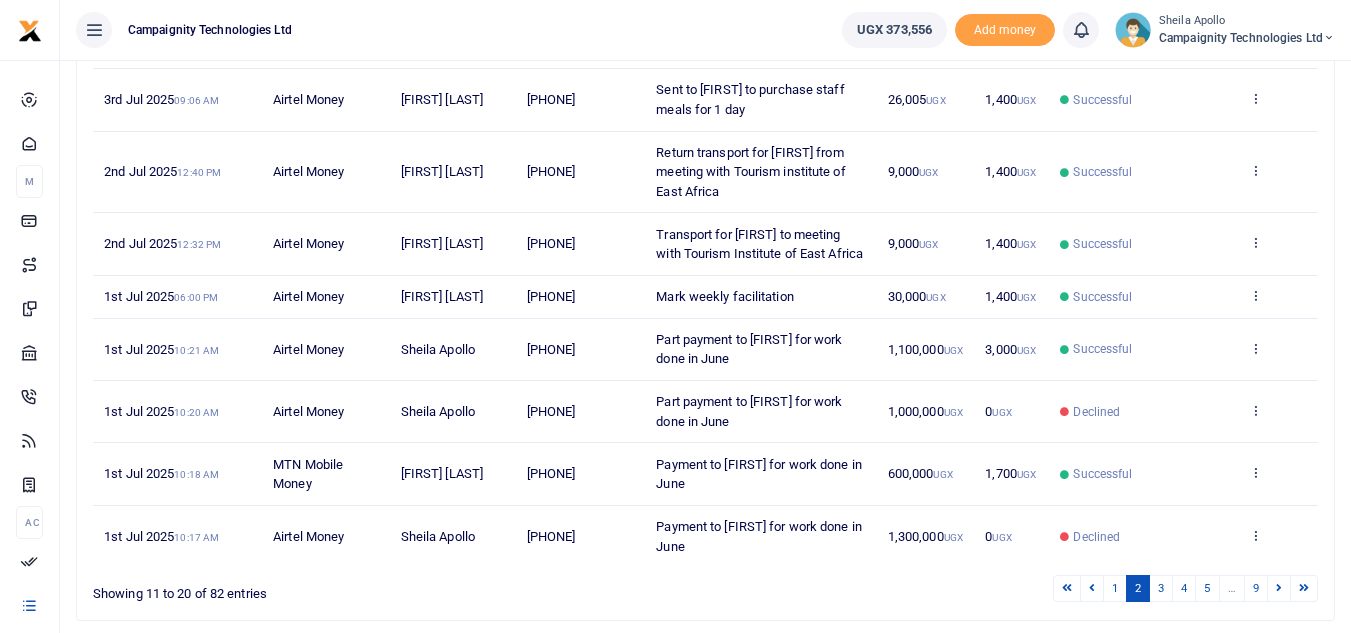 scroll, scrollTop: 432, scrollLeft: 0, axis: vertical 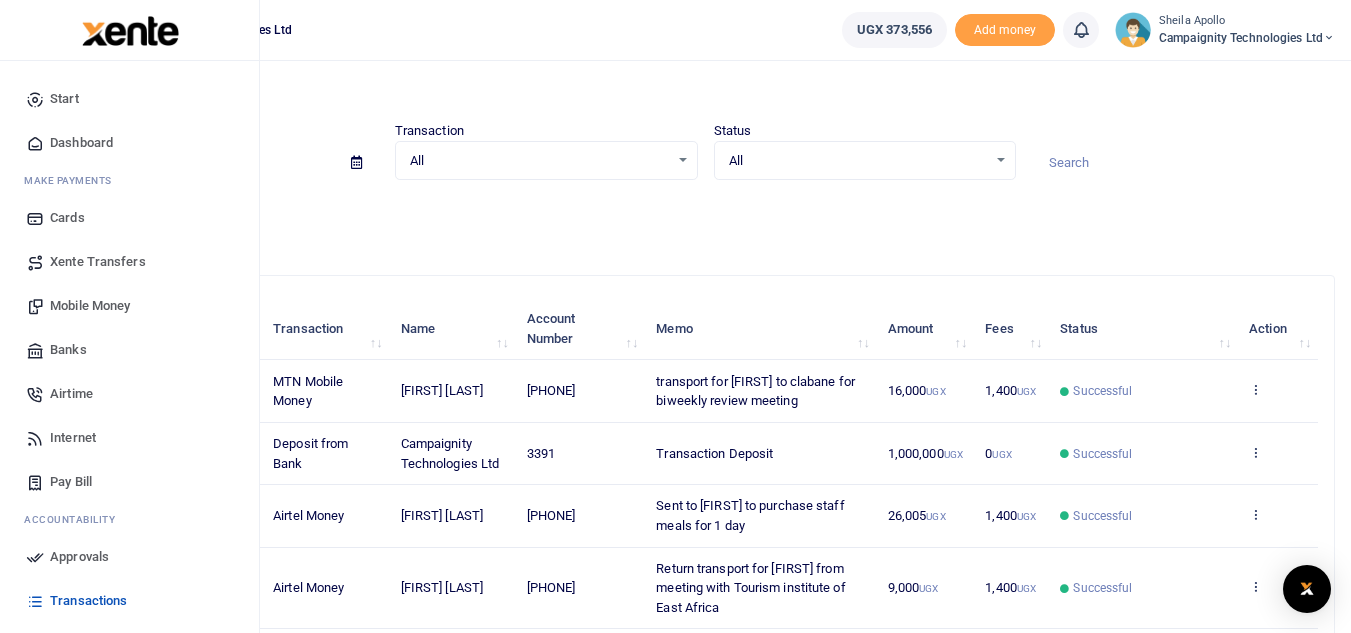 click on "Mobile Money" at bounding box center (90, 306) 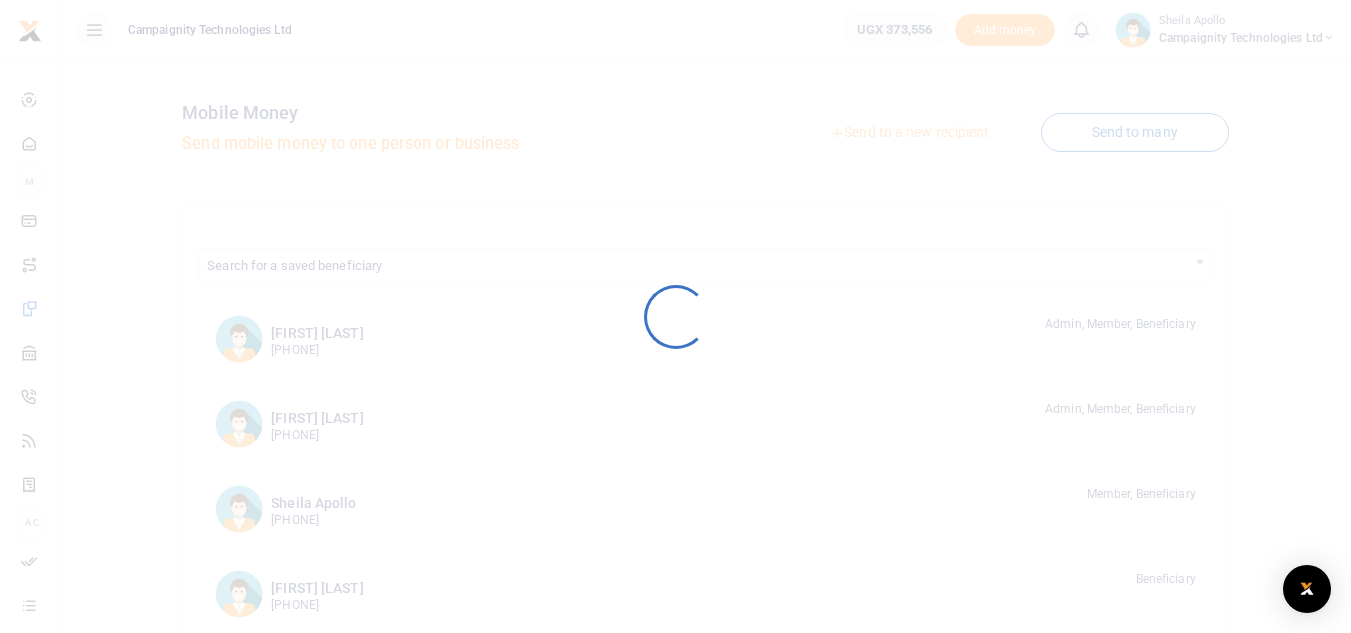 scroll, scrollTop: 0, scrollLeft: 0, axis: both 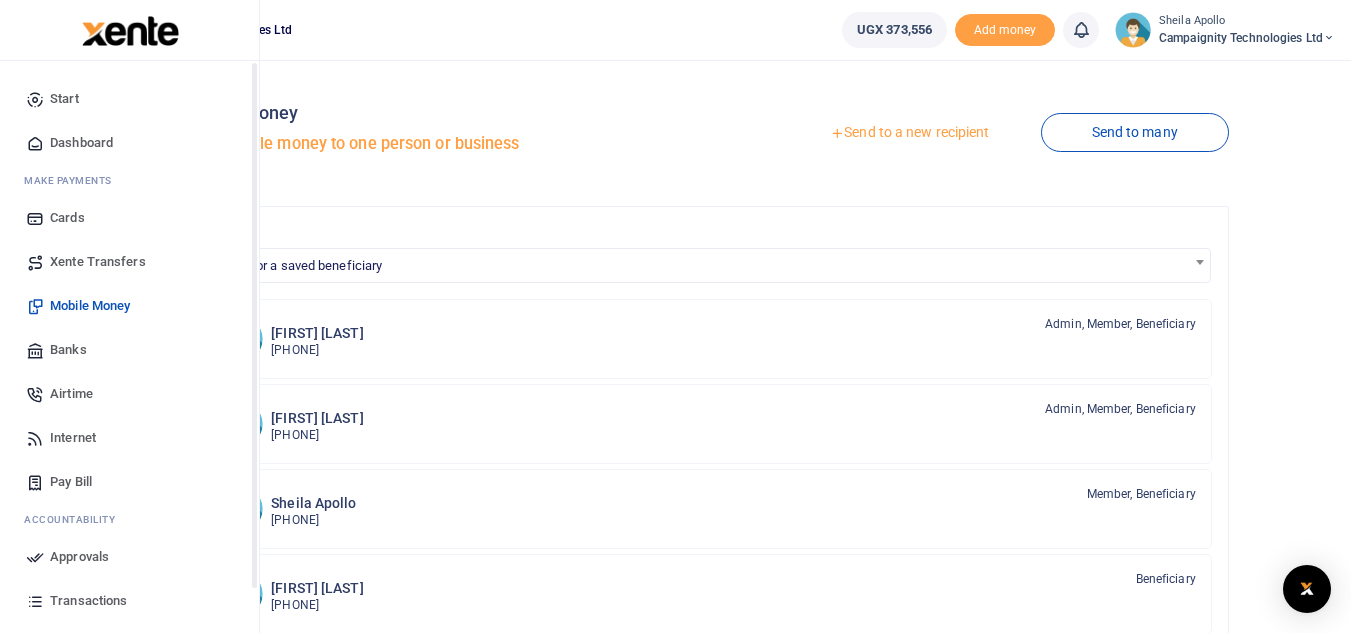 click on "Transactions" at bounding box center [88, 601] 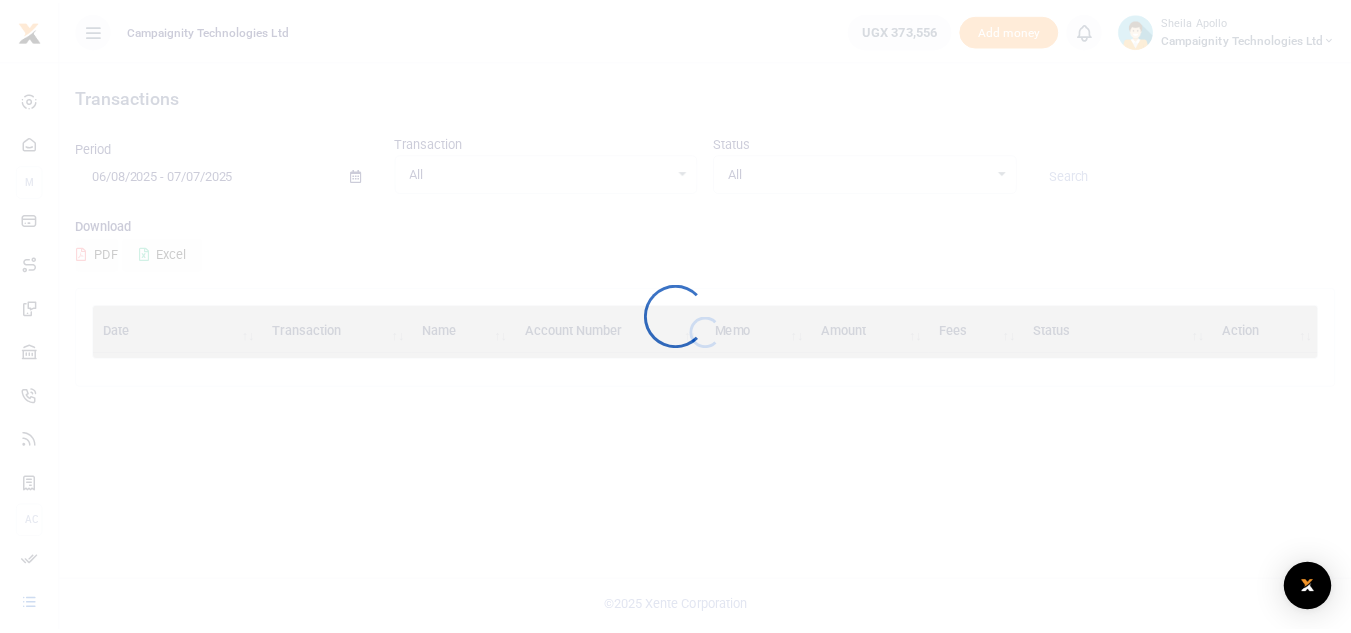 scroll, scrollTop: 0, scrollLeft: 0, axis: both 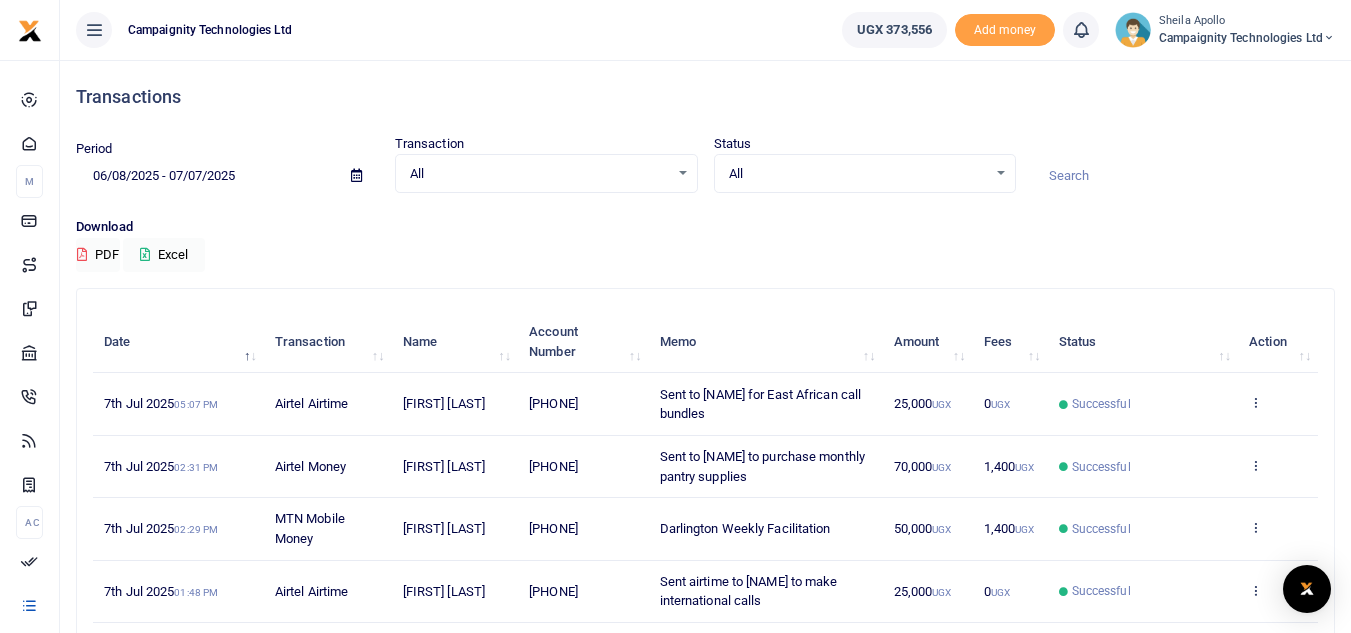 drag, startPoint x: 552, startPoint y: 466, endPoint x: 618, endPoint y: 471, distance: 66.189125 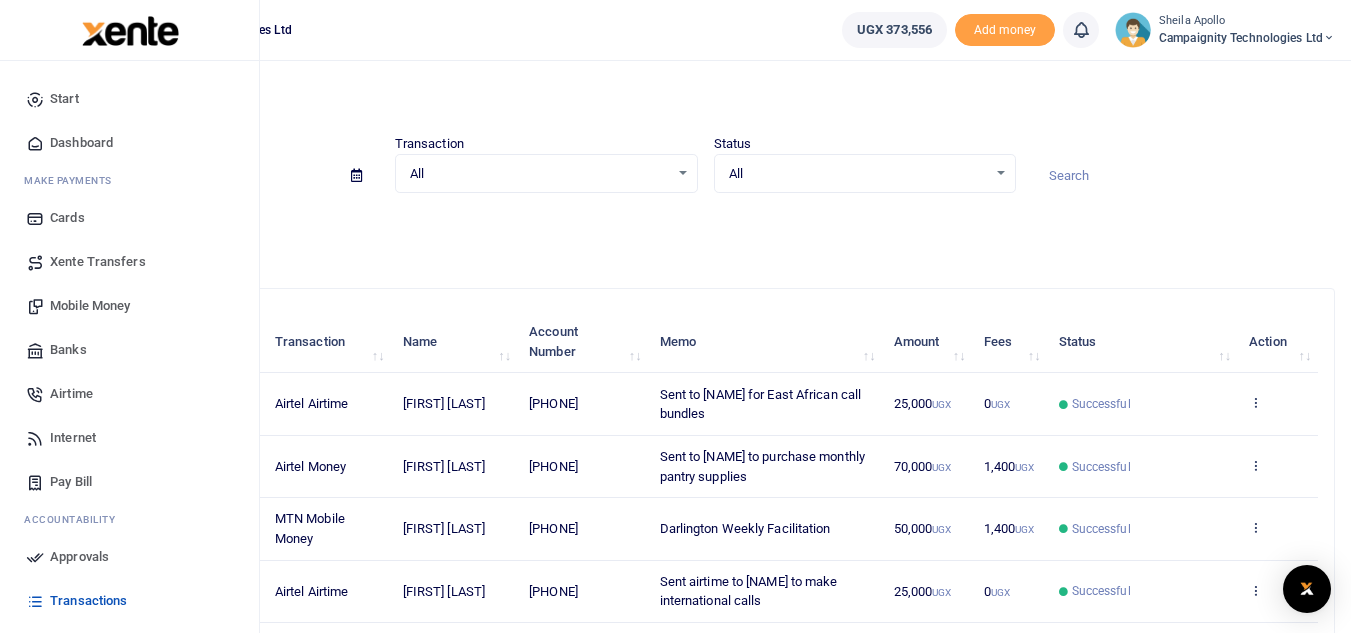 click on "Mobile Money" at bounding box center (90, 306) 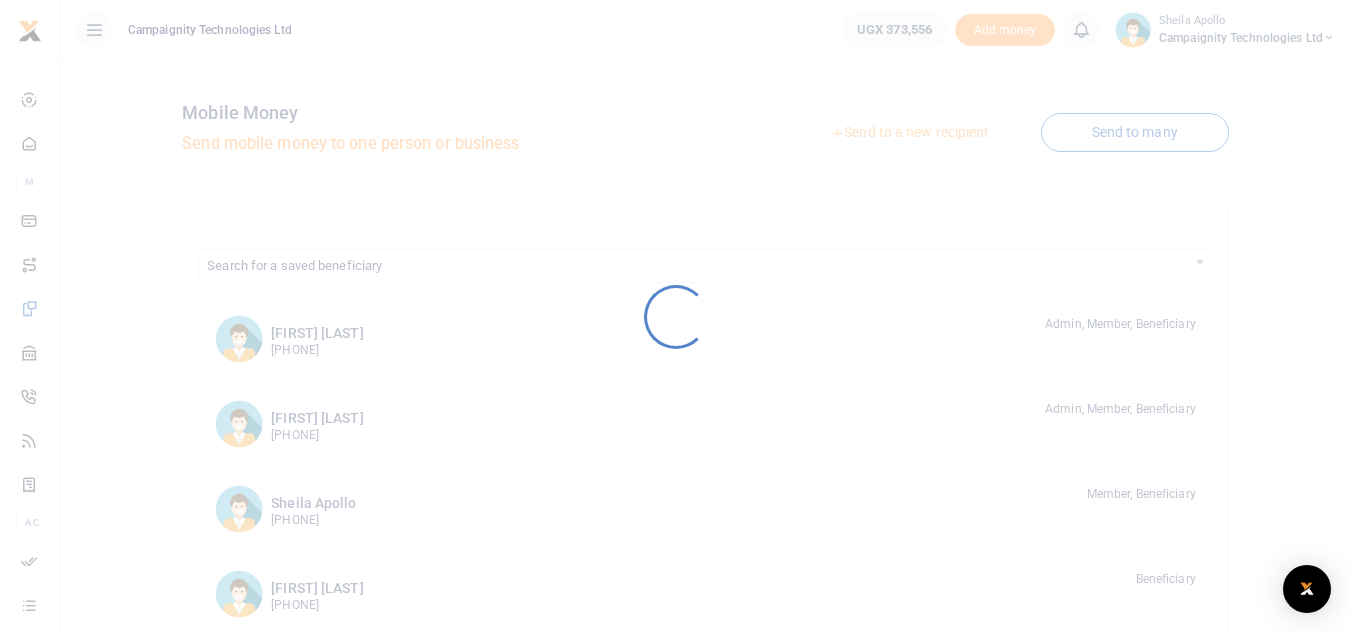 scroll, scrollTop: 0, scrollLeft: 0, axis: both 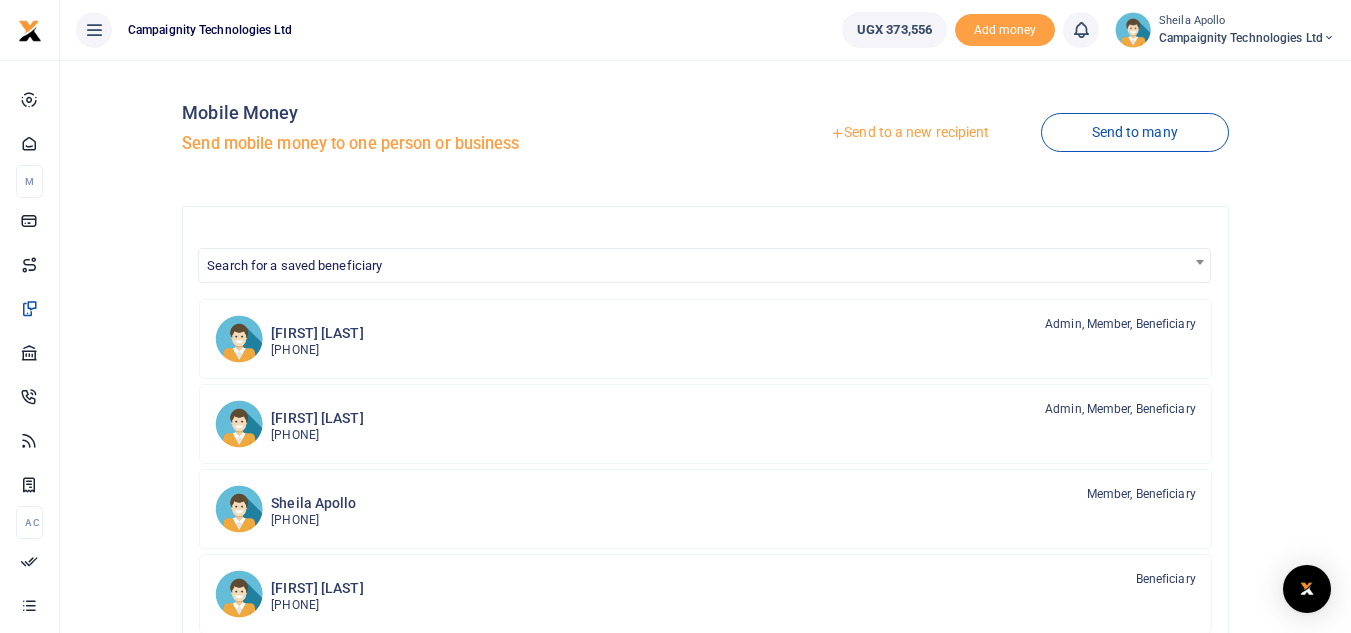 click on "Send to a new recipient" at bounding box center [909, 133] 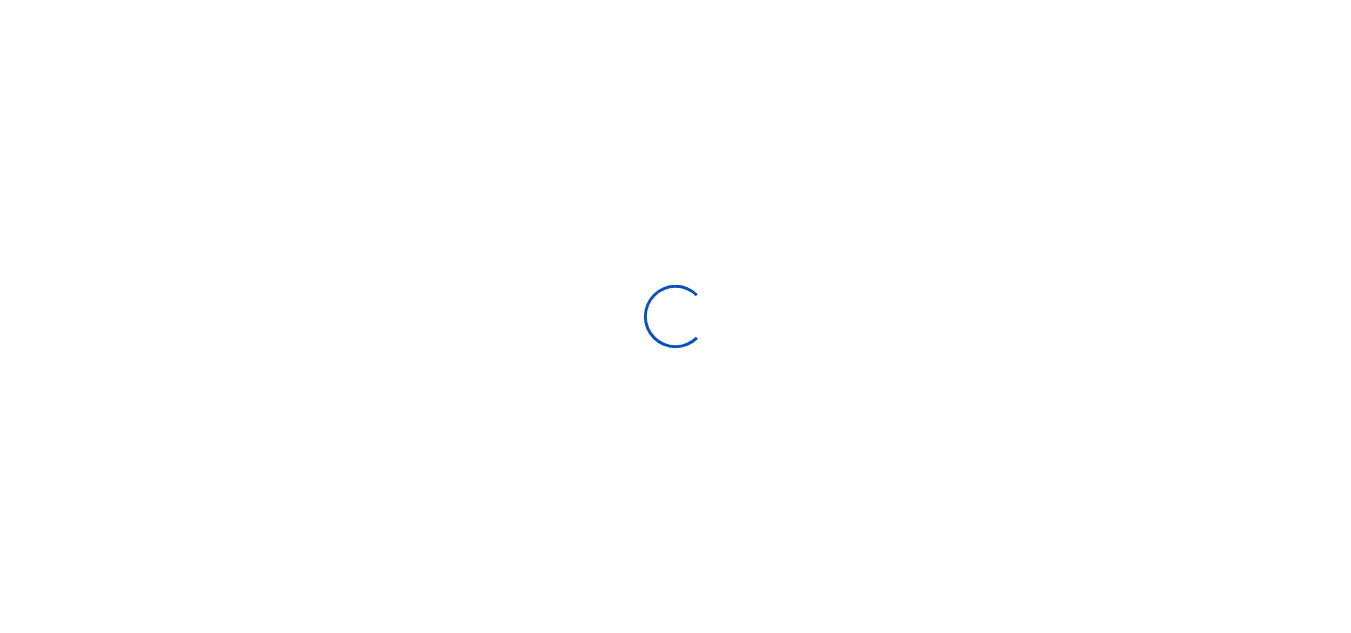 scroll, scrollTop: 0, scrollLeft: 0, axis: both 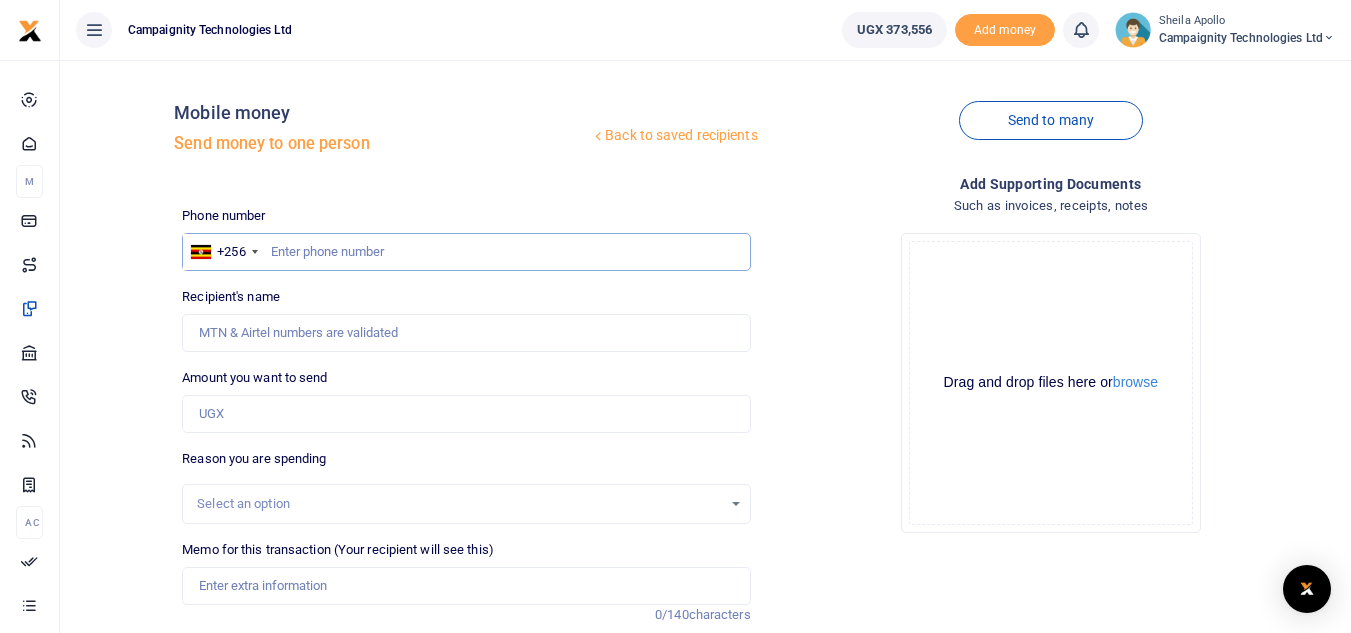 click at bounding box center [466, 252] 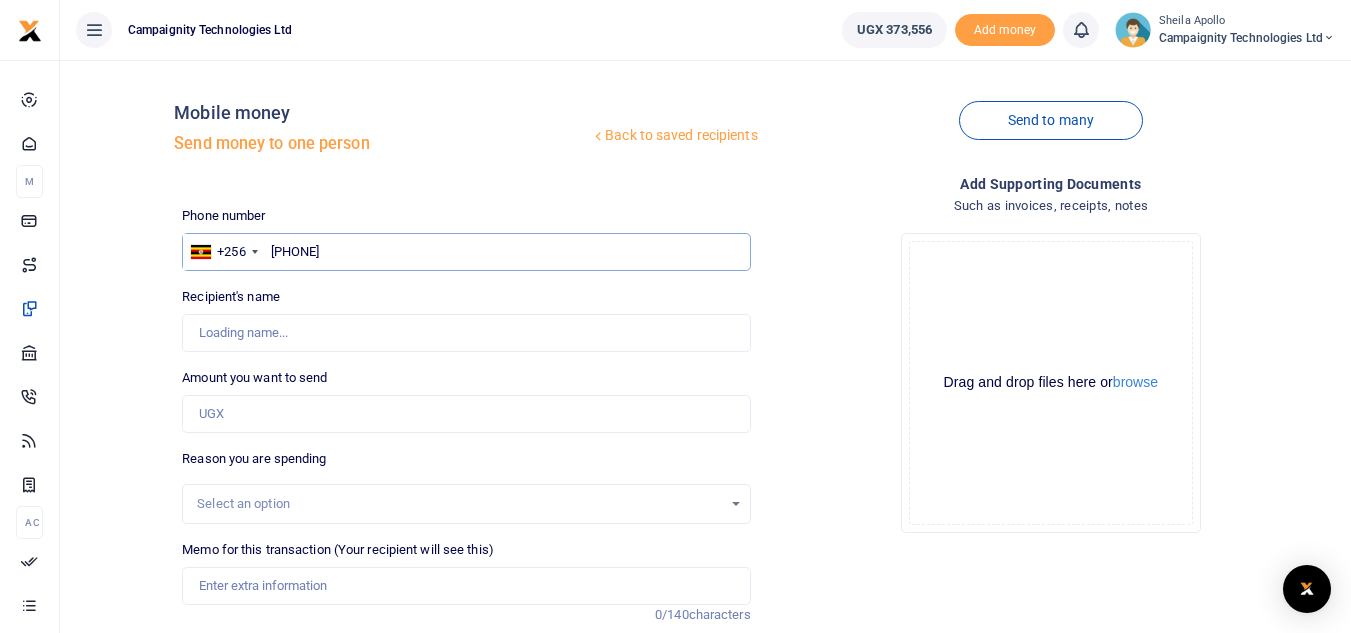 type on "706860578" 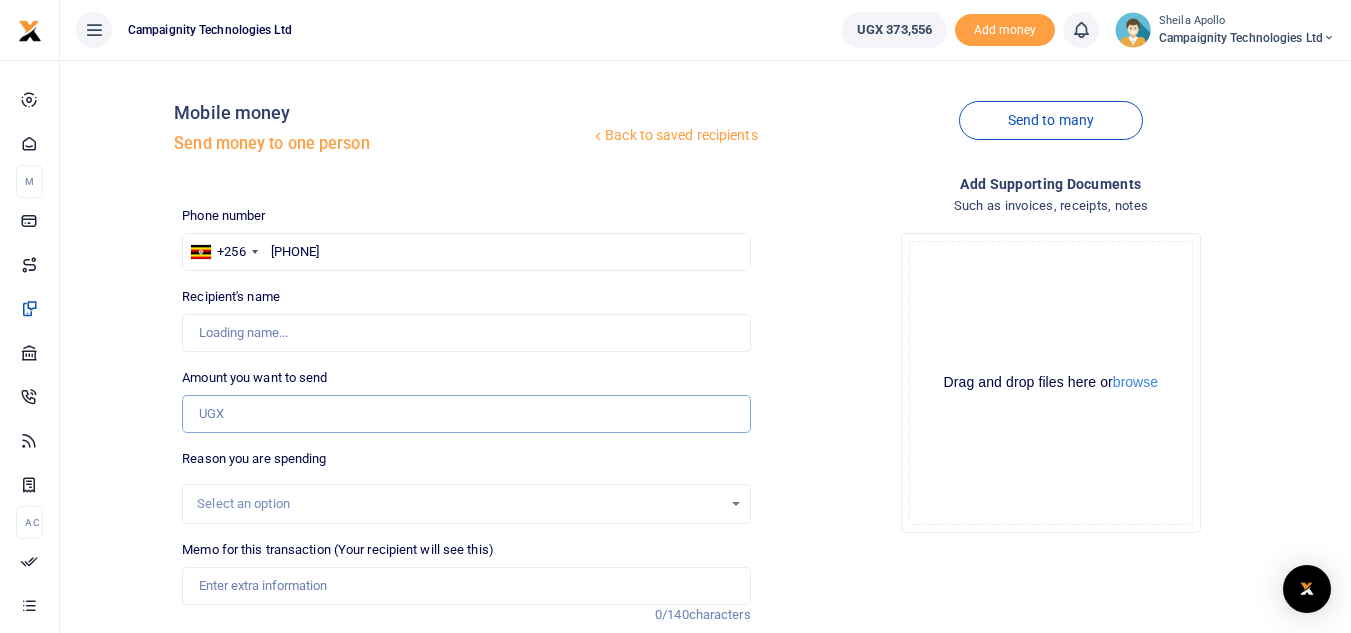 click on "Amount you want to send" at bounding box center [466, 414] 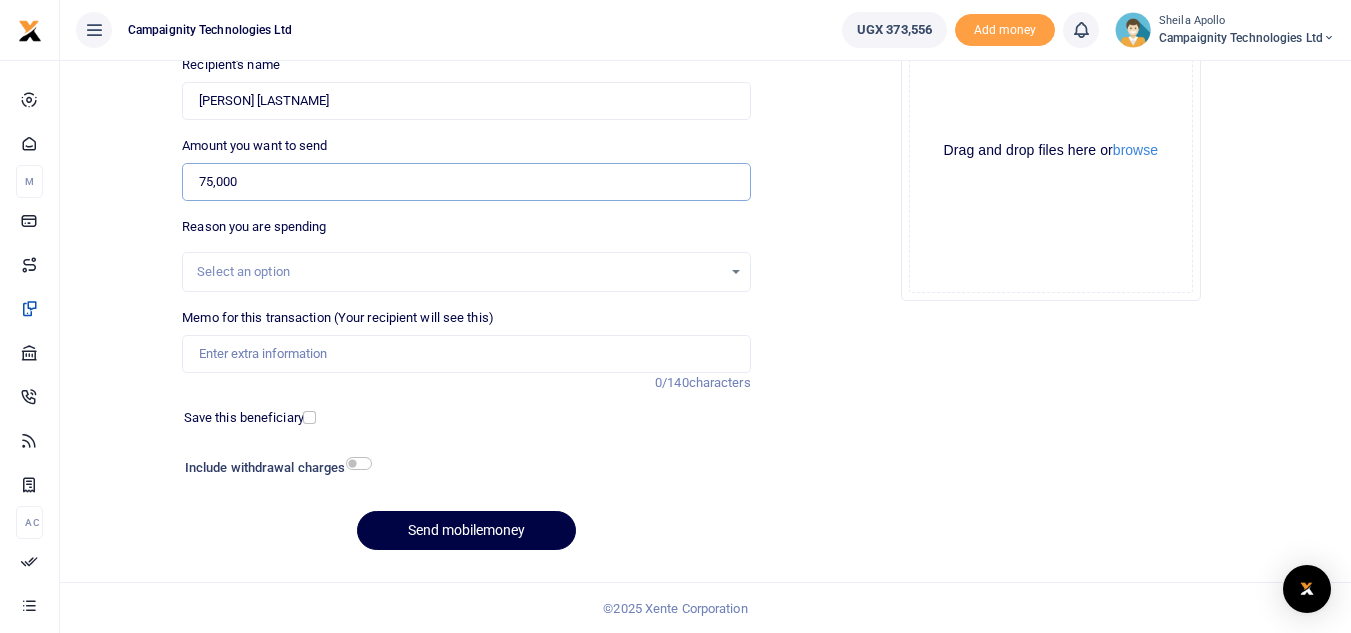 scroll, scrollTop: 233, scrollLeft: 0, axis: vertical 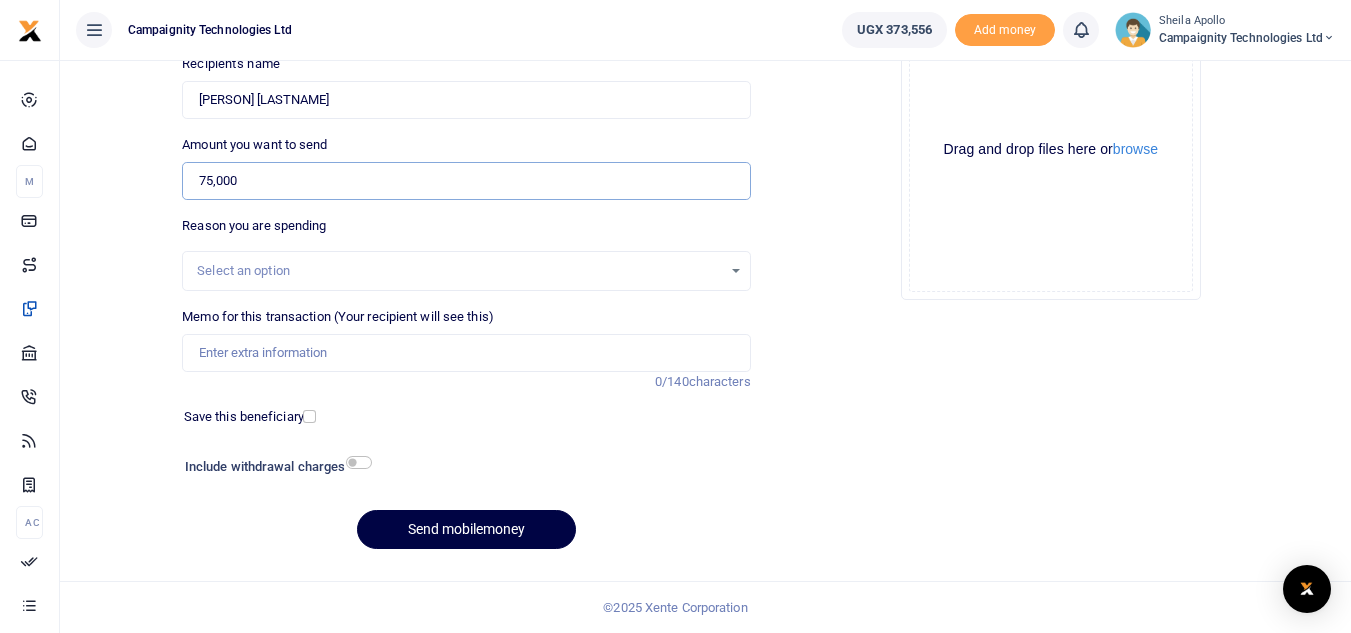 type on "75,000" 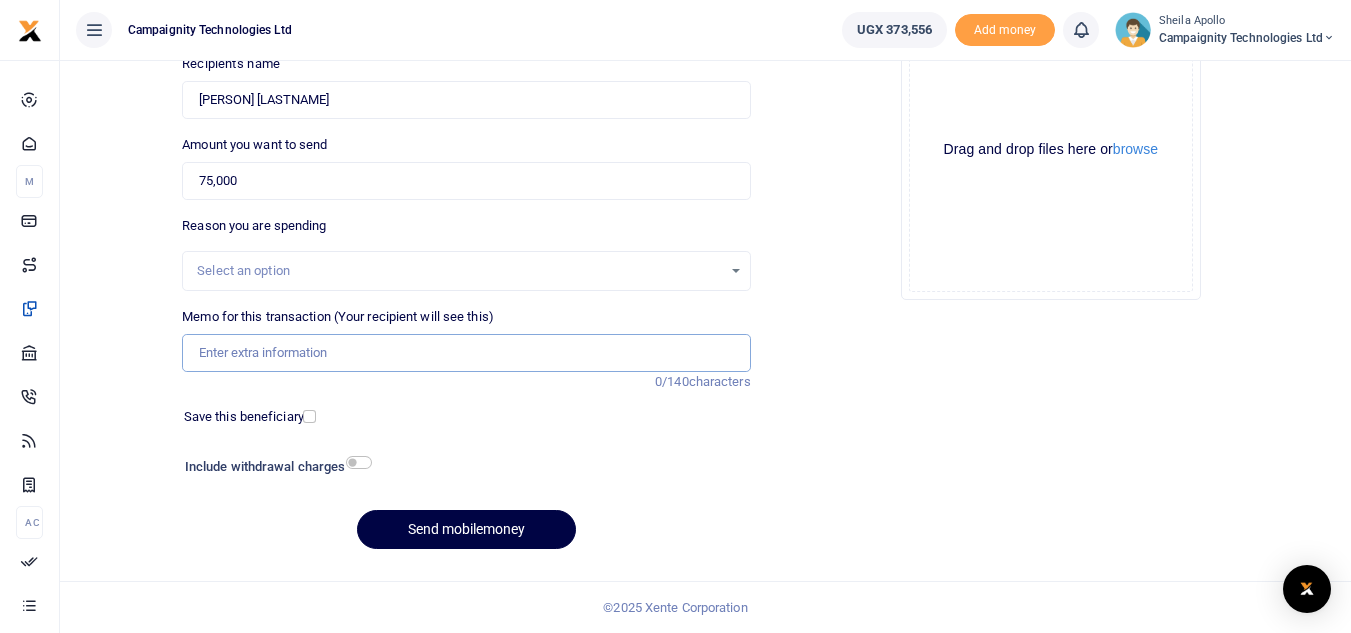 click on "Memo for this transaction (Your recipient will see this)" at bounding box center [466, 353] 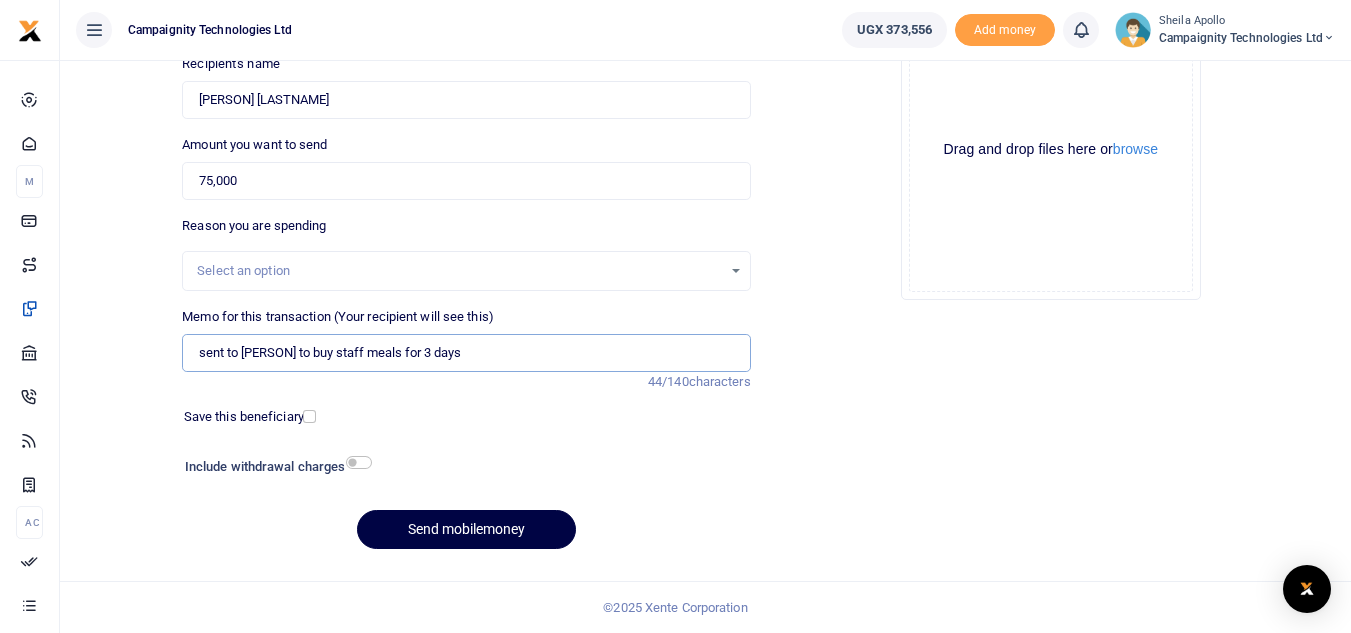 type on "sent to Sharon to buy staff meals for 3 days" 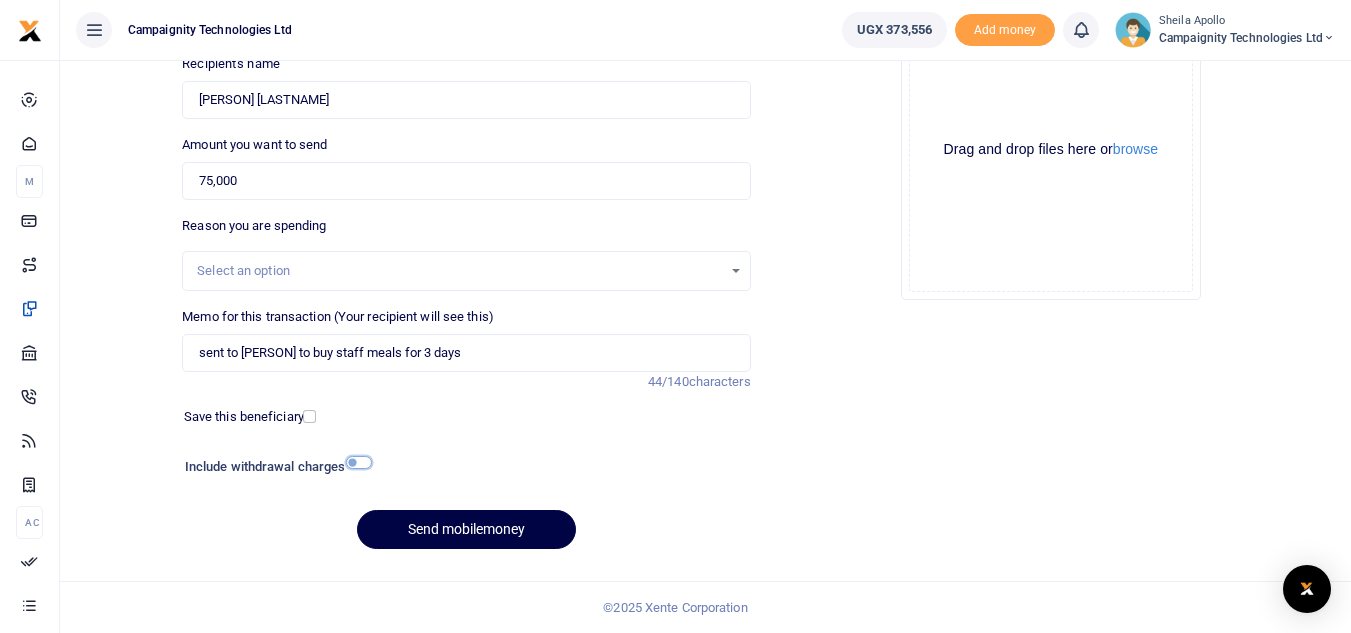 click at bounding box center [359, 462] 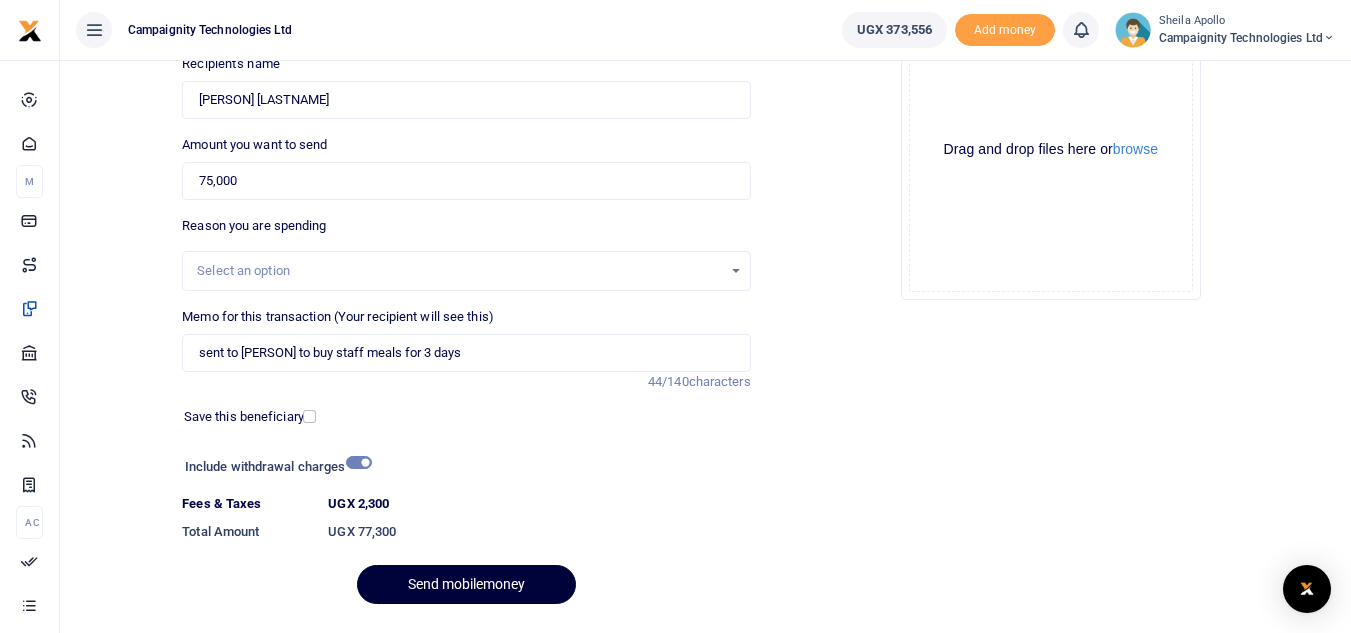 click on "Send mobilemoney" at bounding box center (466, 584) 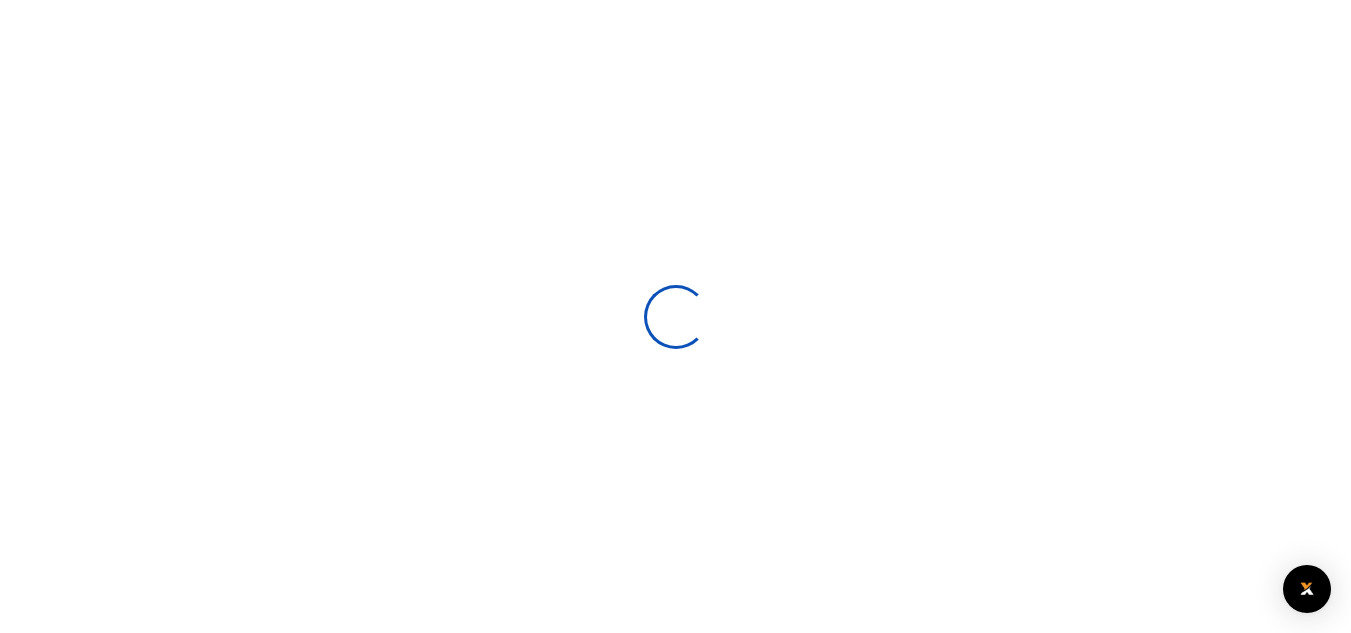 scroll, scrollTop: 233, scrollLeft: 0, axis: vertical 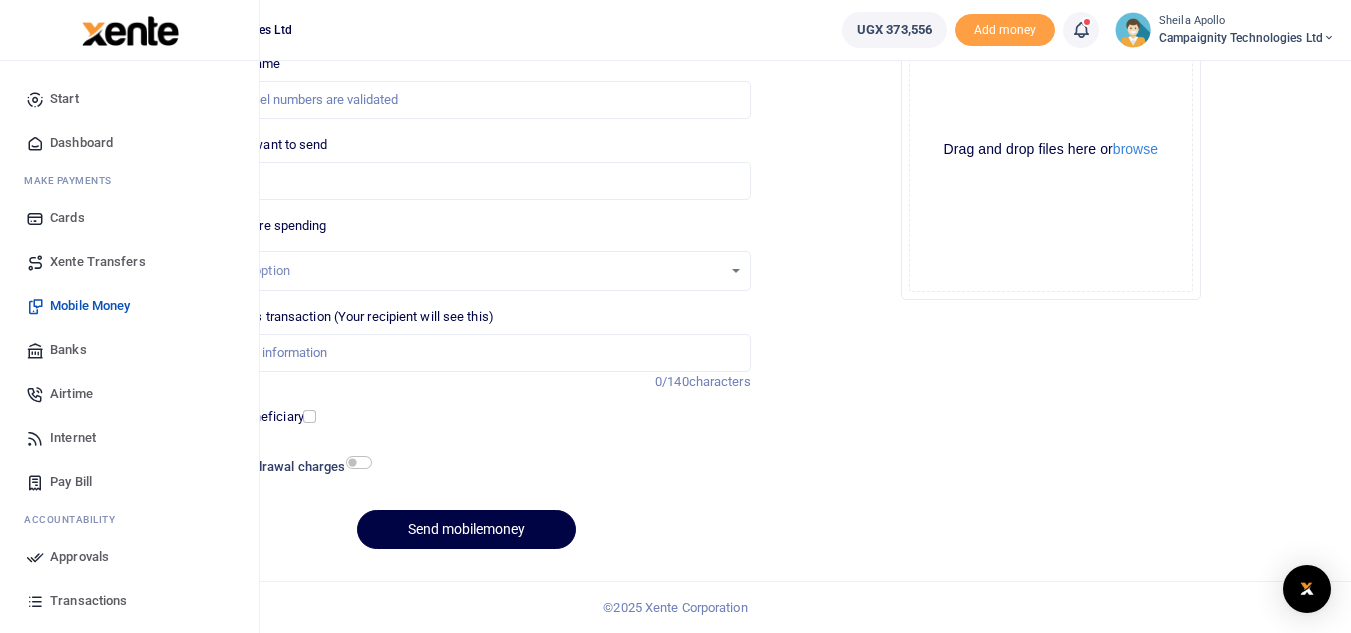 click on "Approvals" at bounding box center (79, 557) 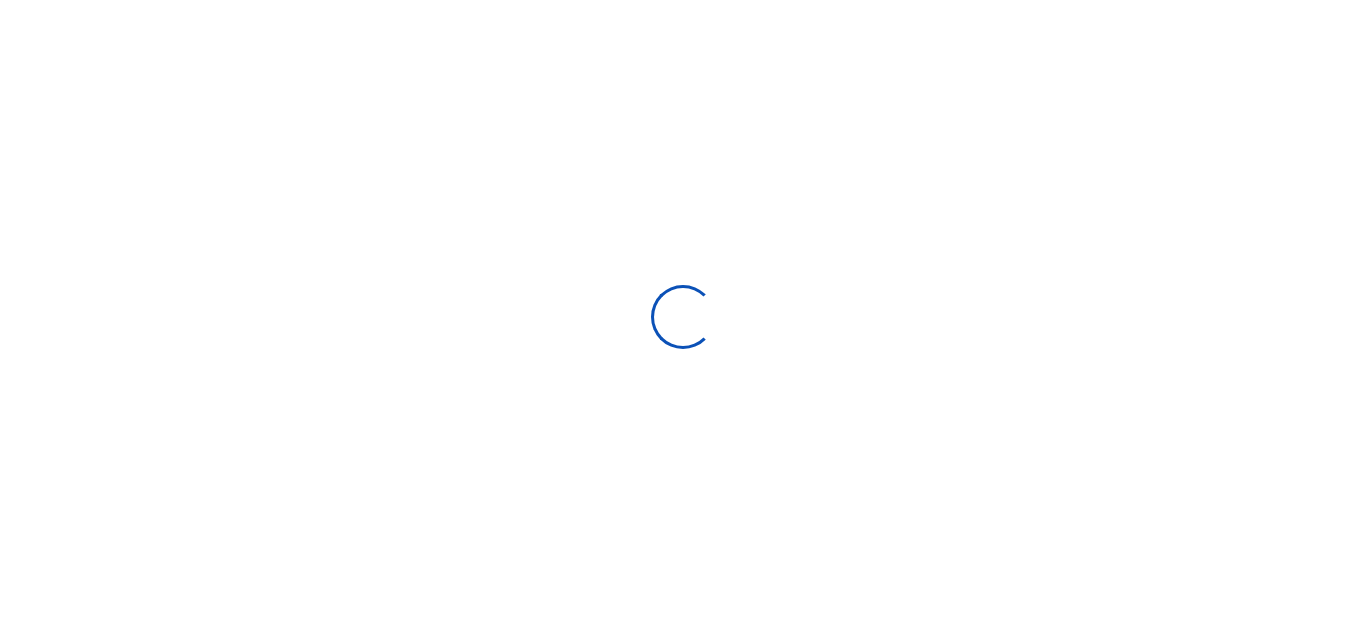scroll, scrollTop: 0, scrollLeft: 0, axis: both 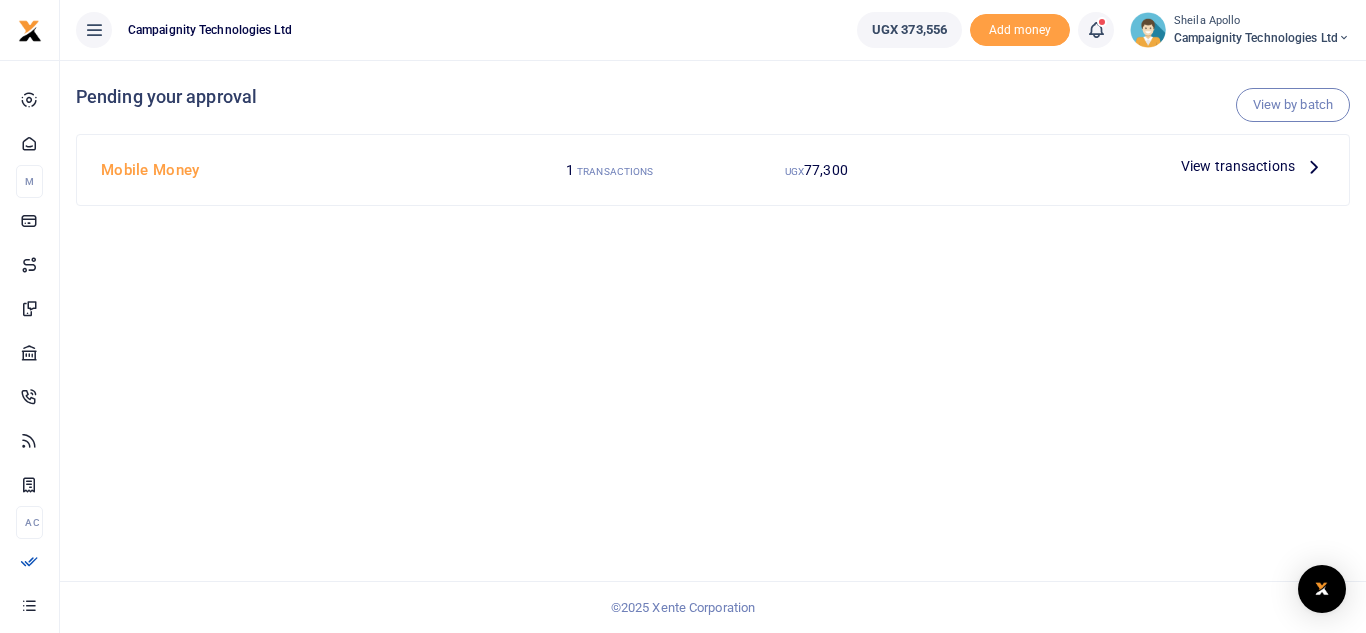 click at bounding box center (683, 316) 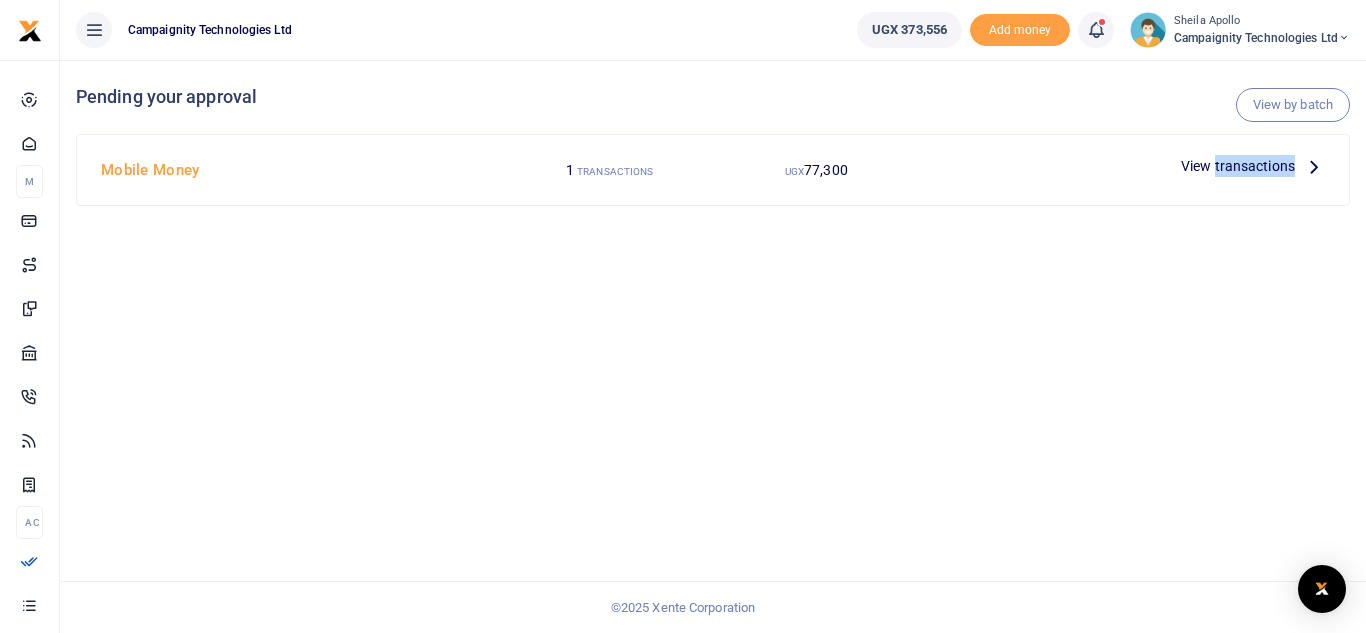 click on "View transactions" at bounding box center [1238, 166] 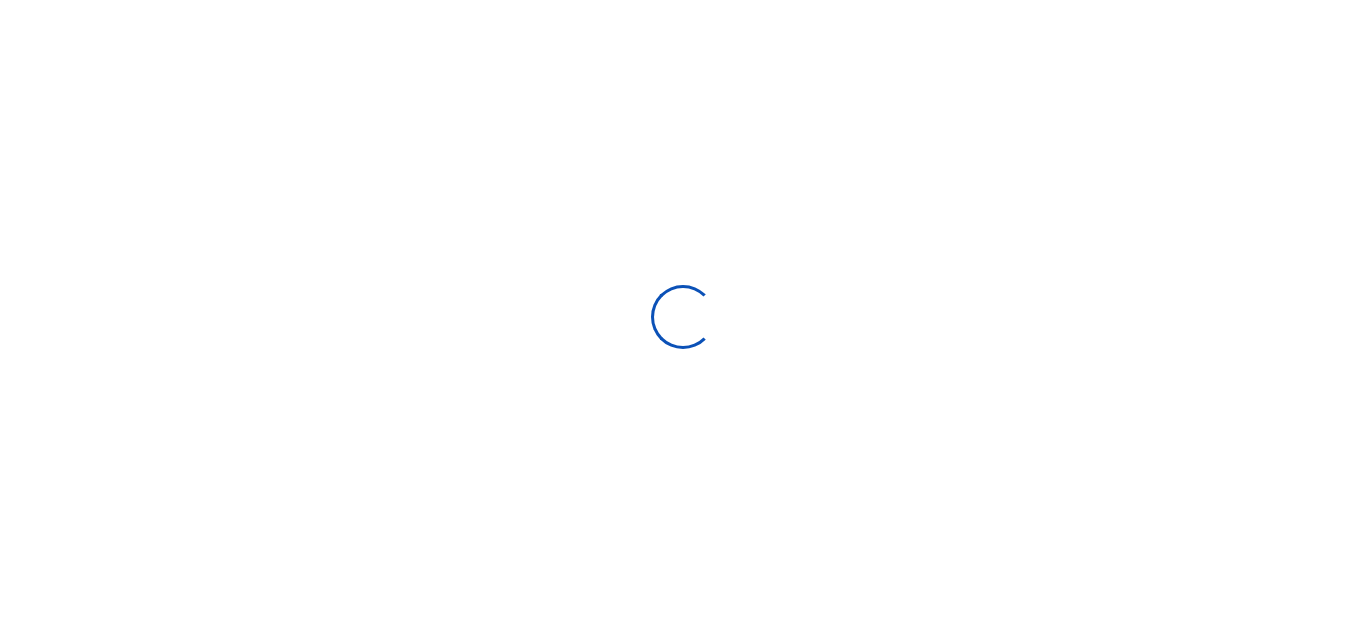 scroll, scrollTop: 0, scrollLeft: 0, axis: both 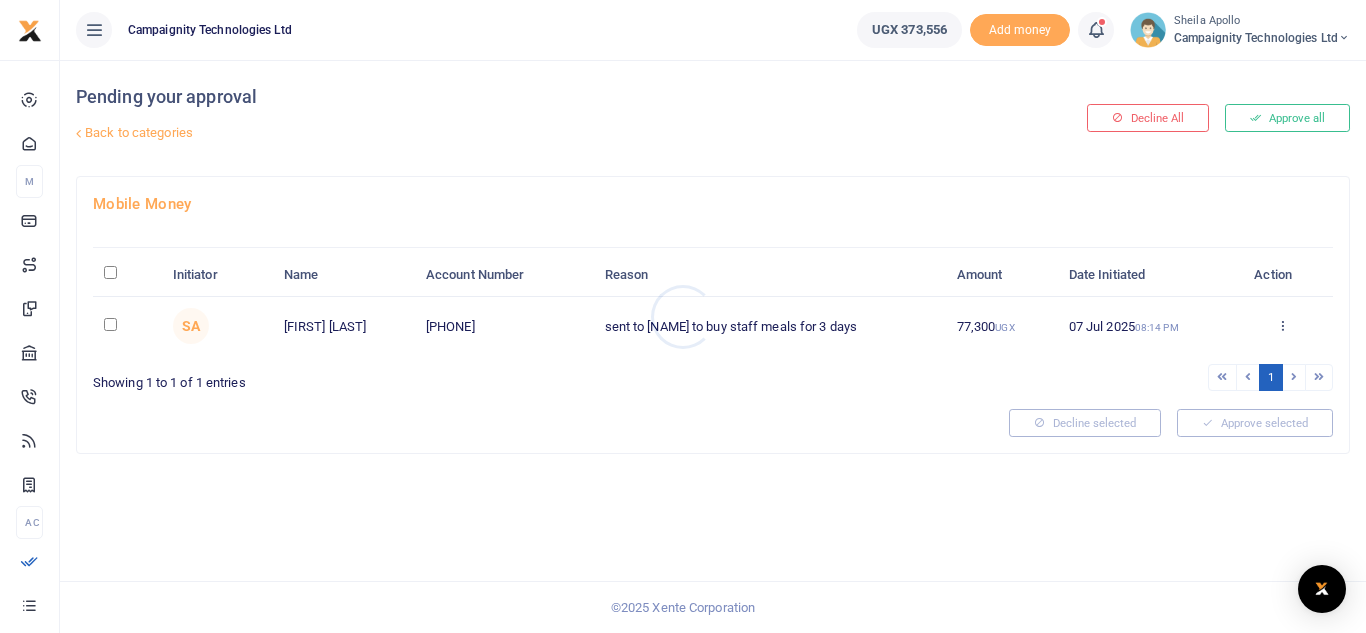 click at bounding box center [683, 316] 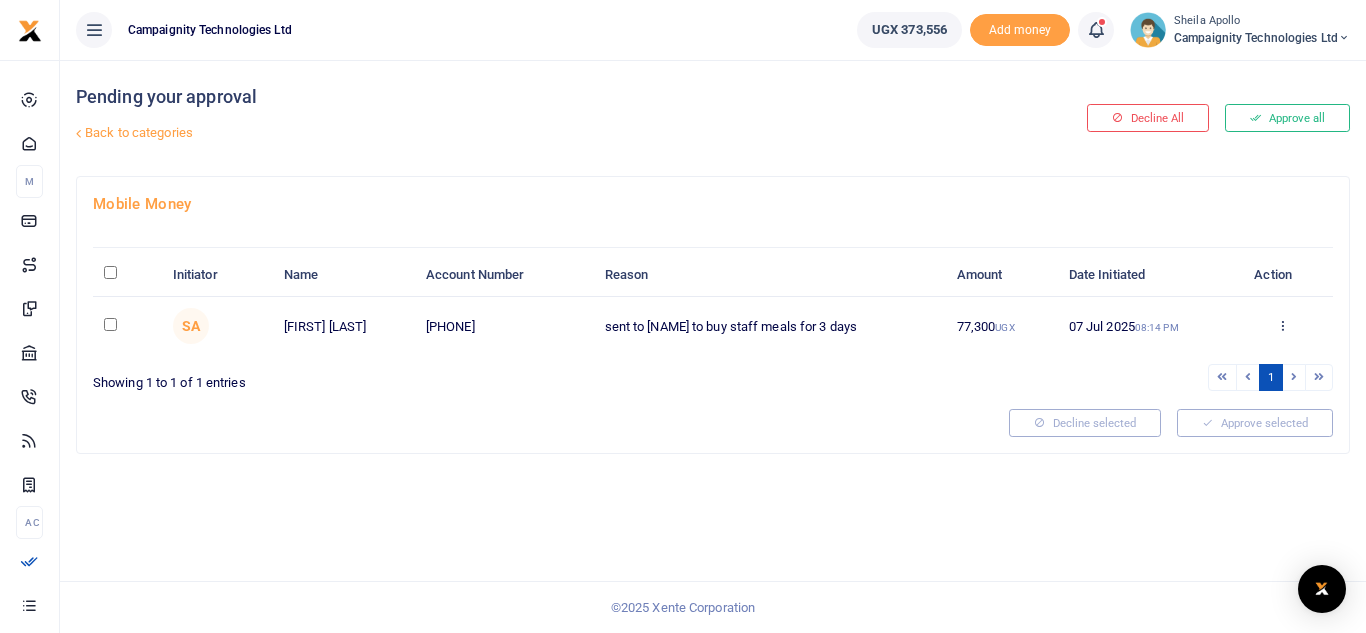 click on "Approve all" at bounding box center [1287, 118] 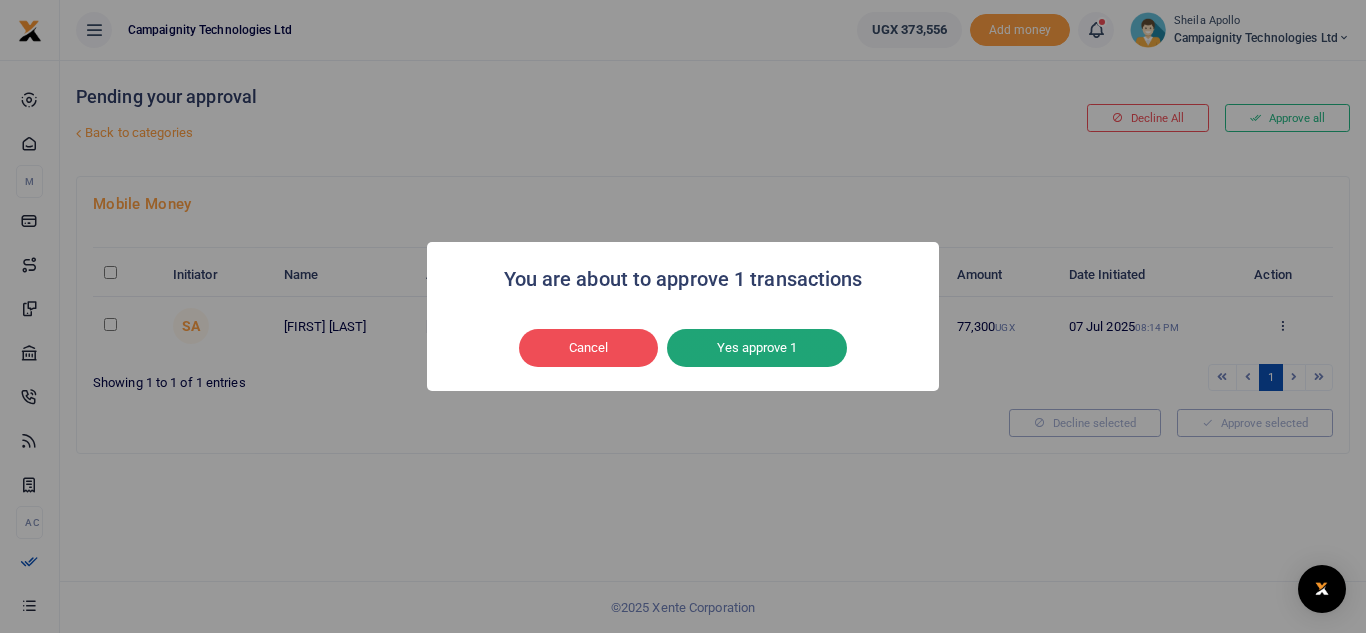 click on "Yes approve 1" at bounding box center [757, 348] 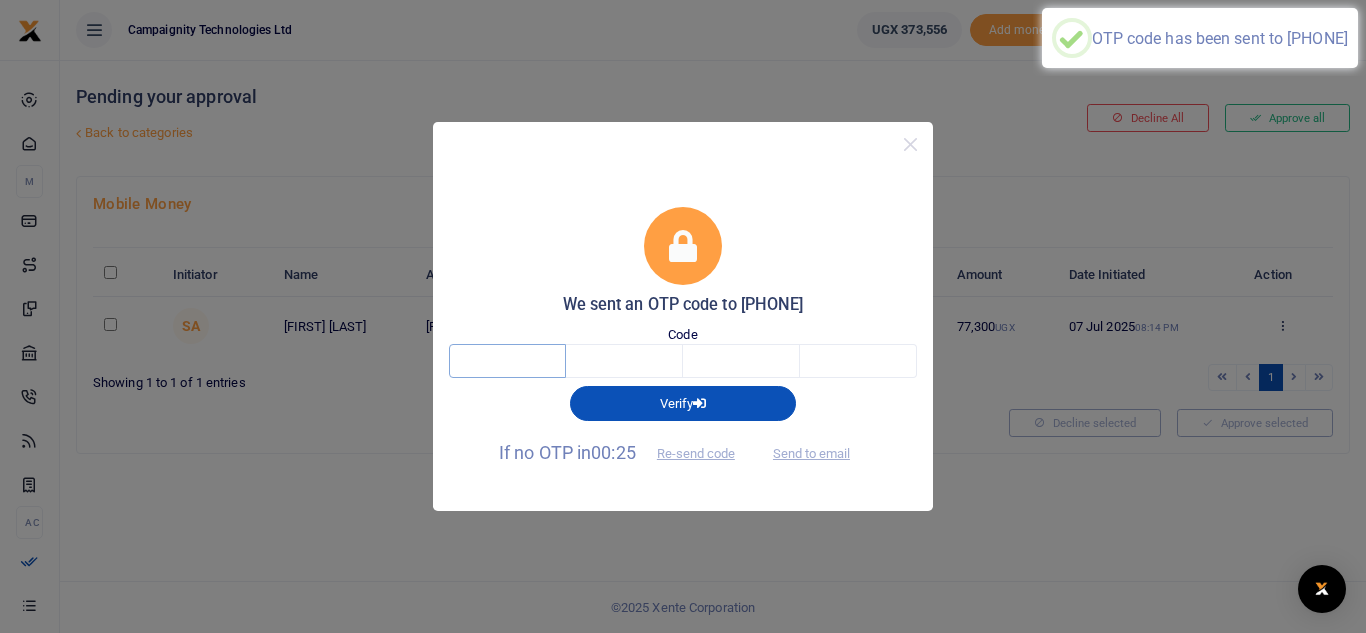 click at bounding box center (507, 361) 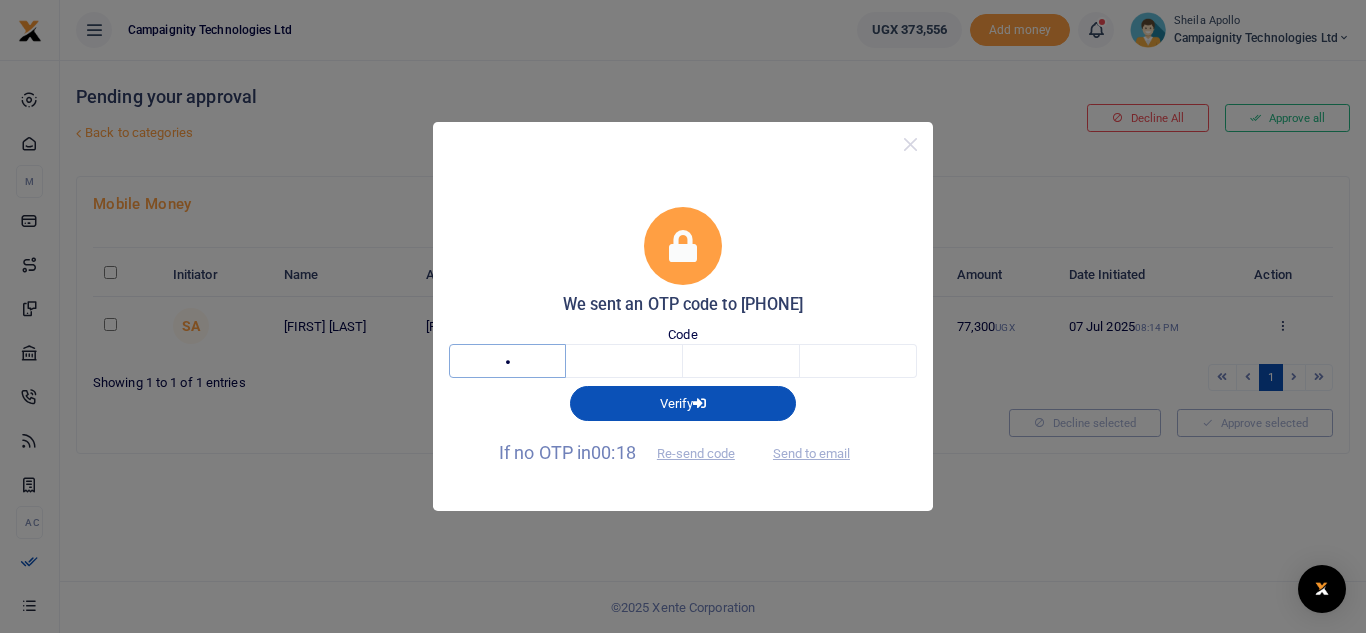type on "5" 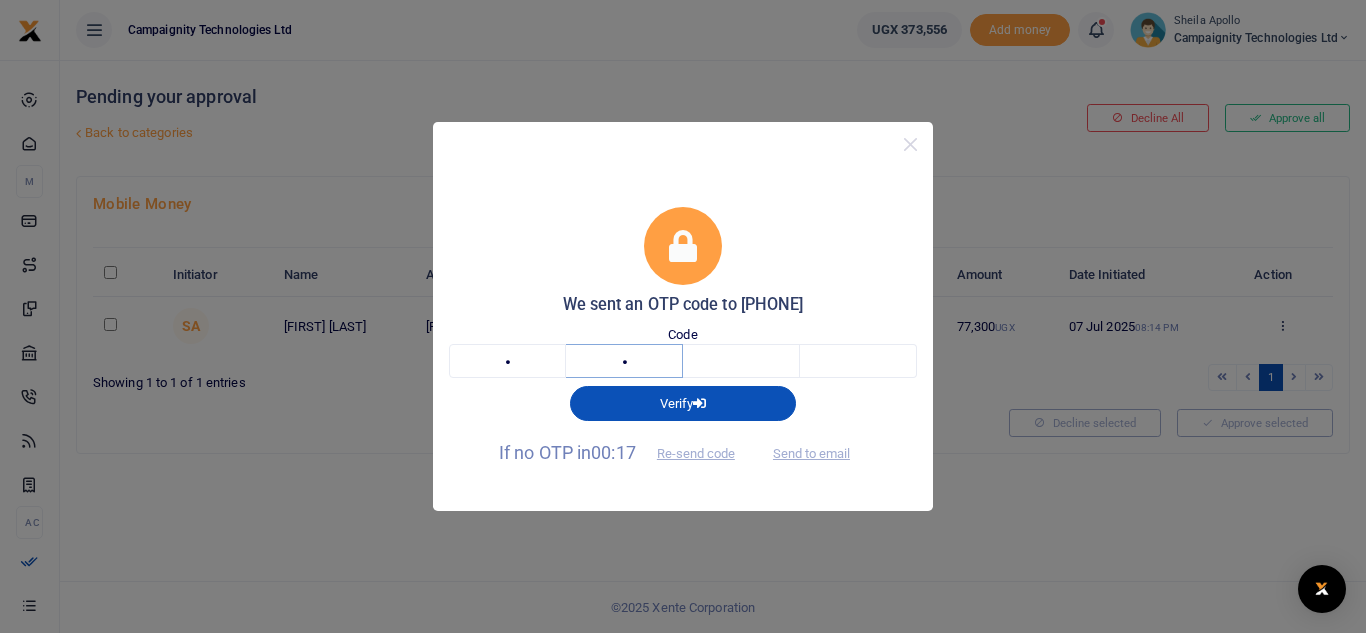 type on "1" 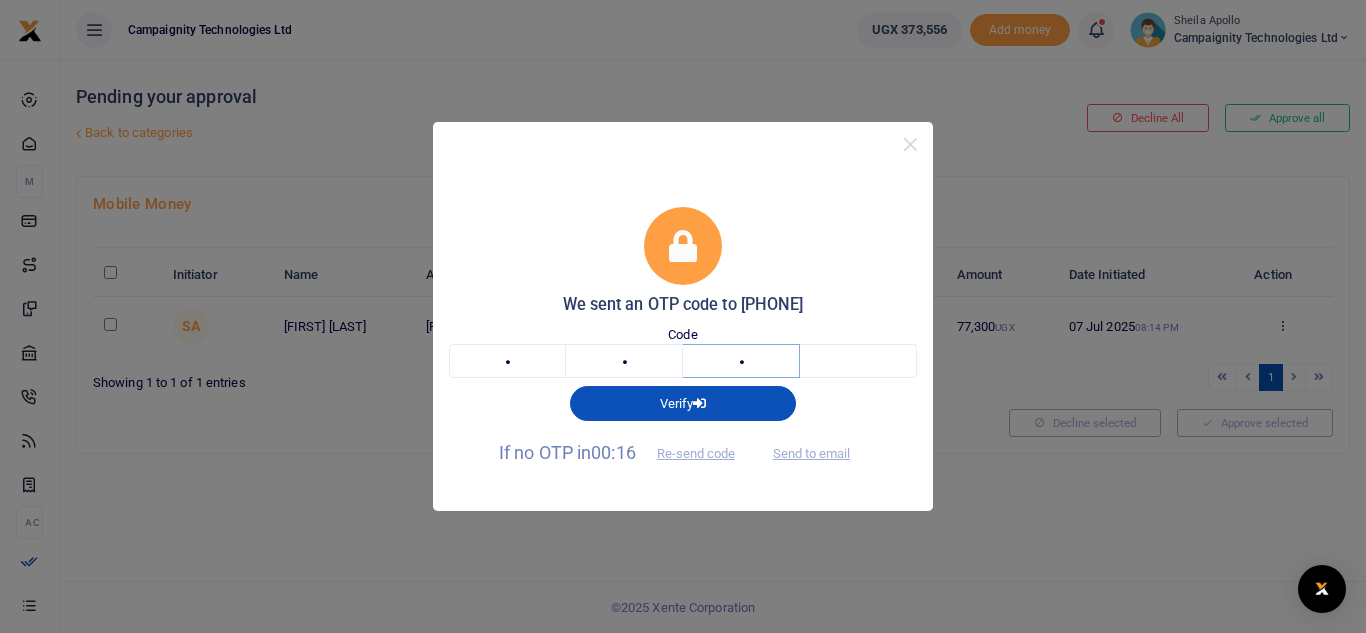 type on "4" 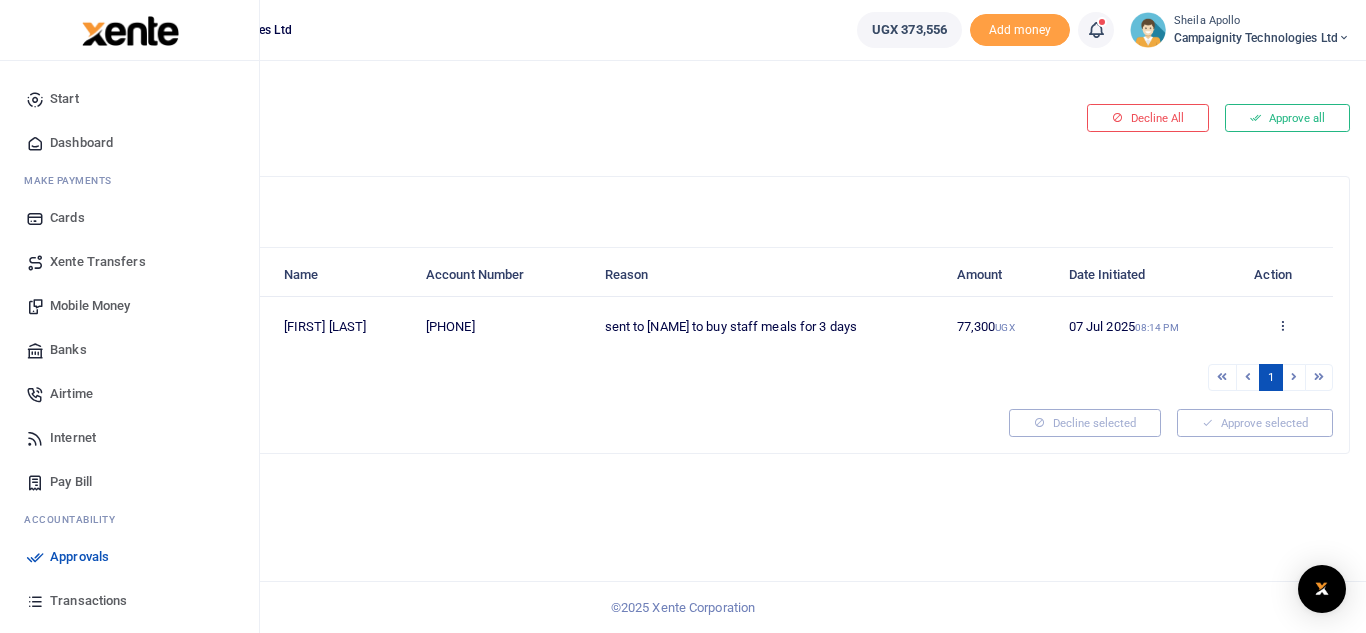 click on "Transactions" at bounding box center [129, 601] 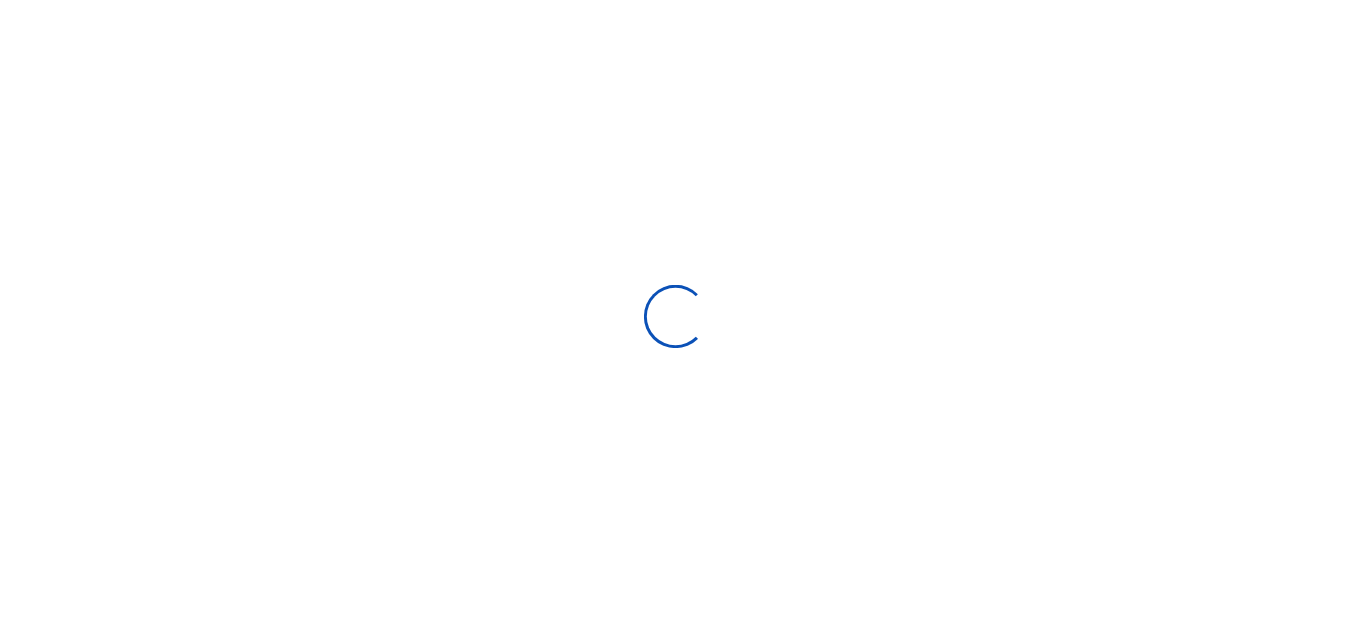 scroll, scrollTop: 0, scrollLeft: 0, axis: both 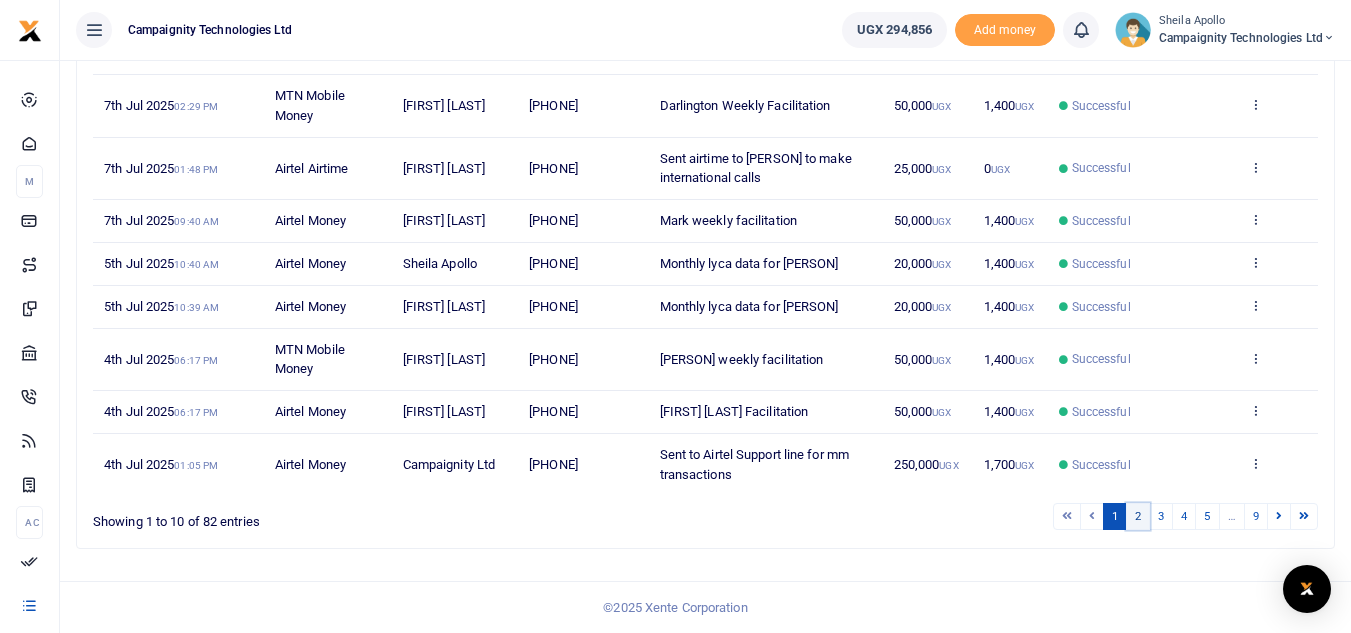 click on "2" at bounding box center [1067, 516] 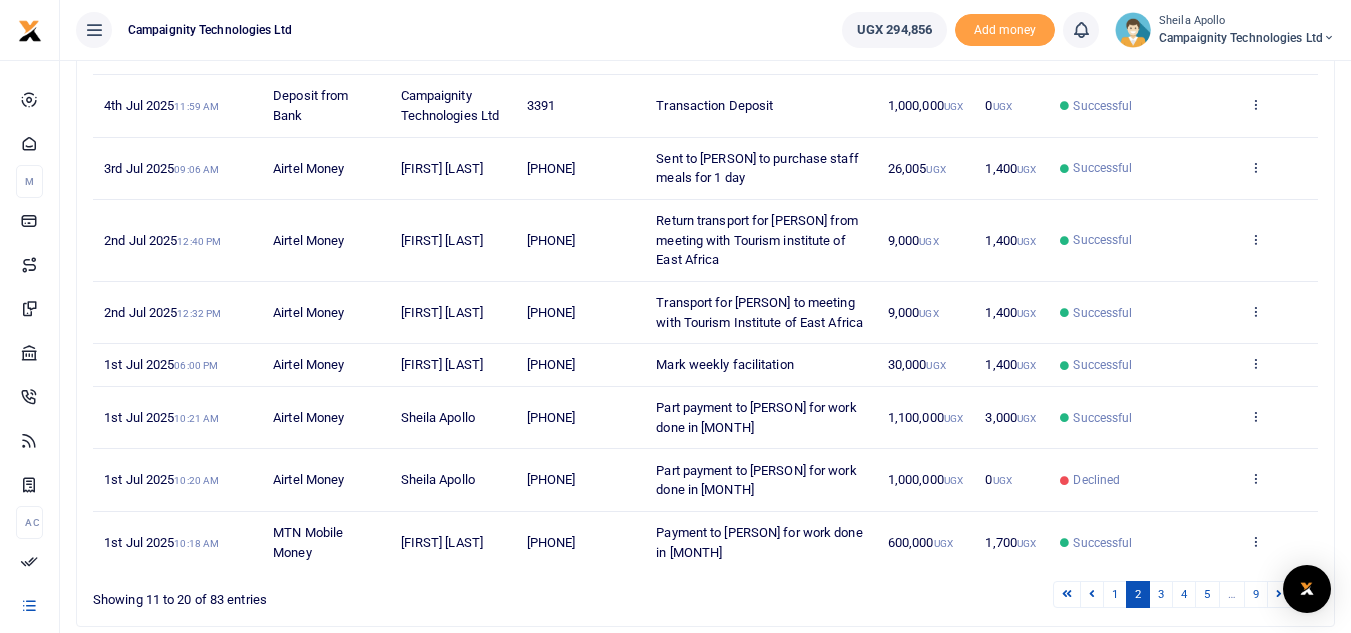 scroll, scrollTop: 501, scrollLeft: 0, axis: vertical 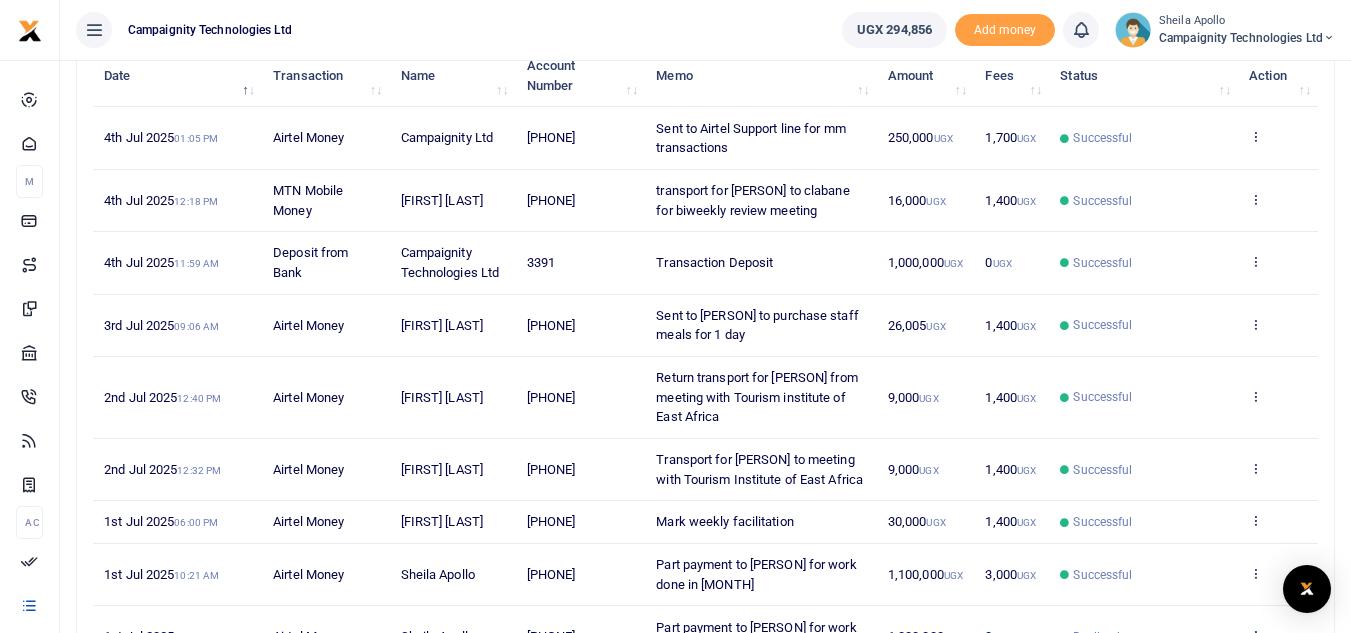 click on "Campaignity Technologies Ltd" at bounding box center (443, 30) 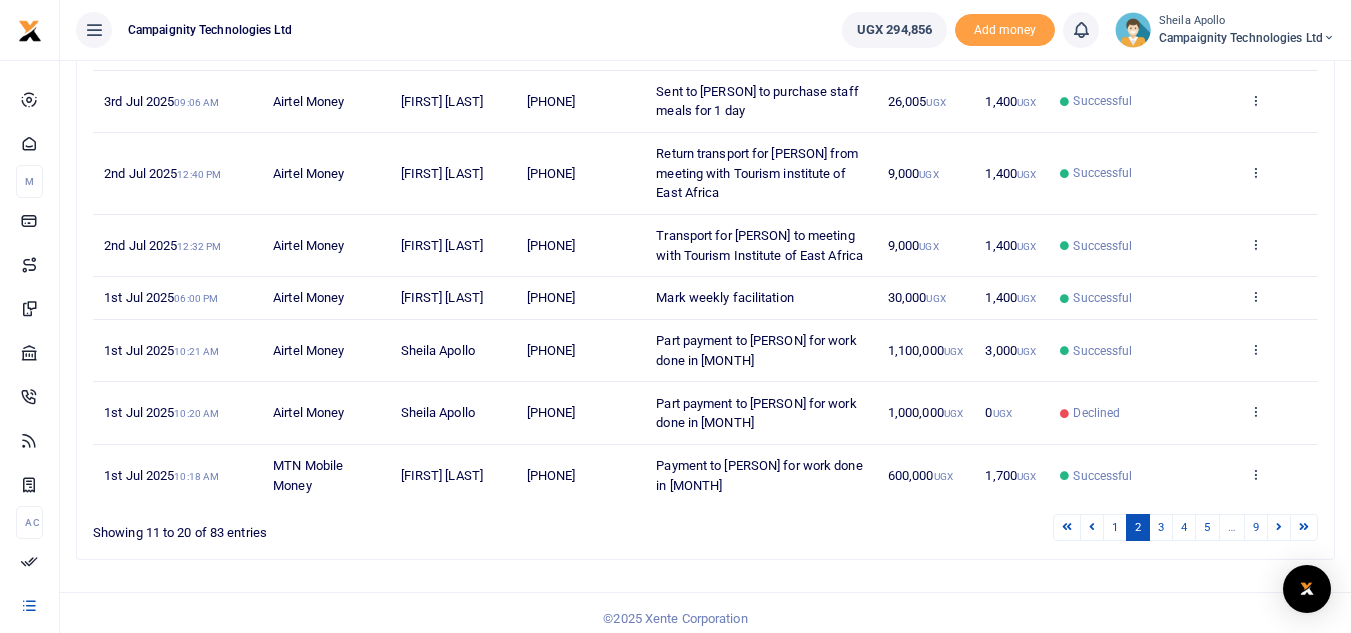 scroll, scrollTop: 501, scrollLeft: 0, axis: vertical 